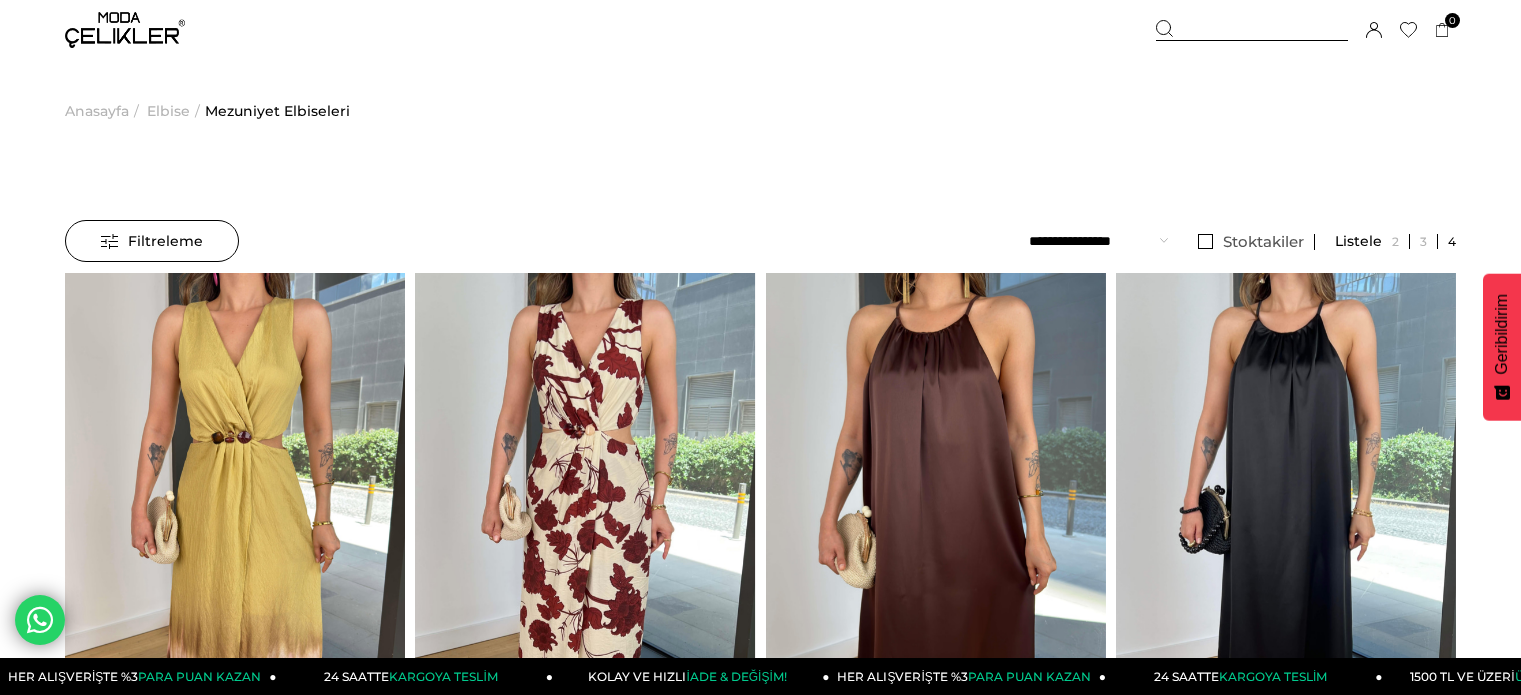scroll, scrollTop: 0, scrollLeft: 0, axis: both 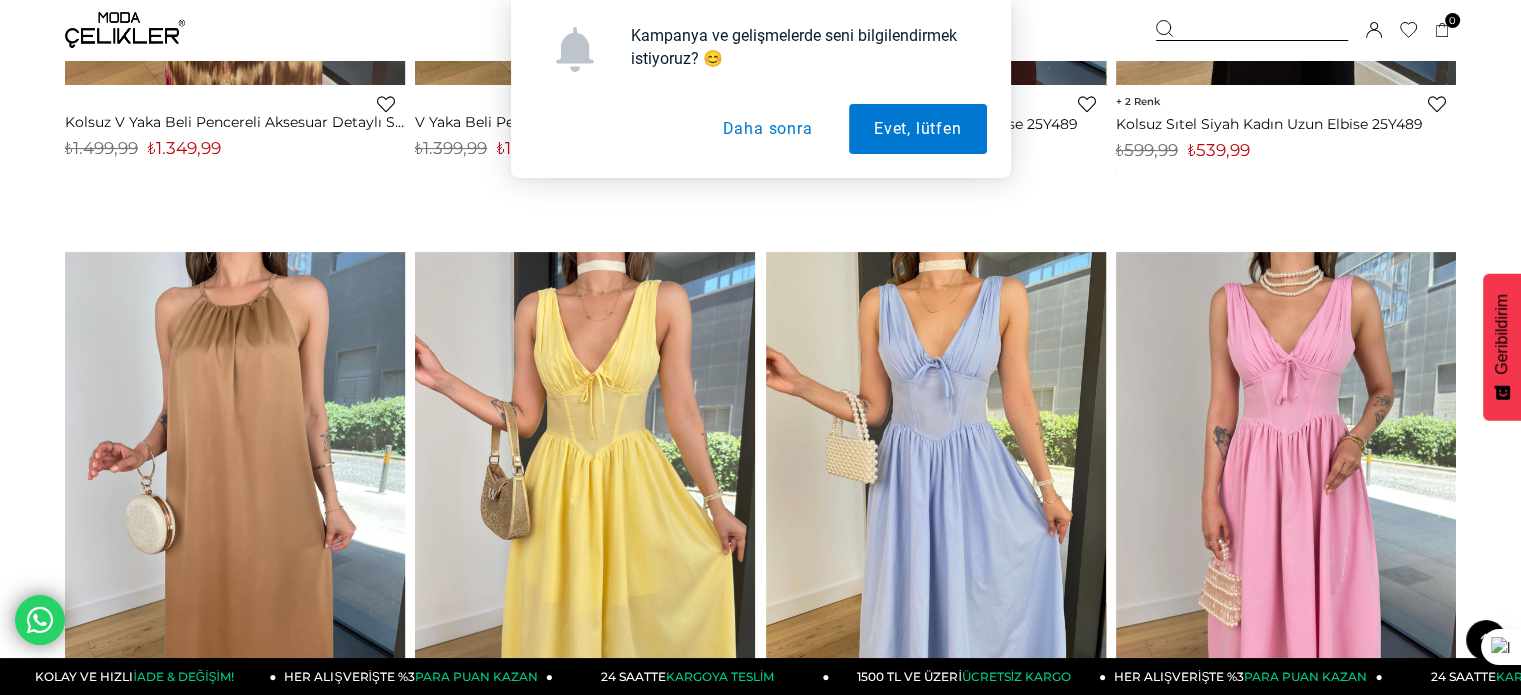 click on "Daha sonra" at bounding box center (767, 129) 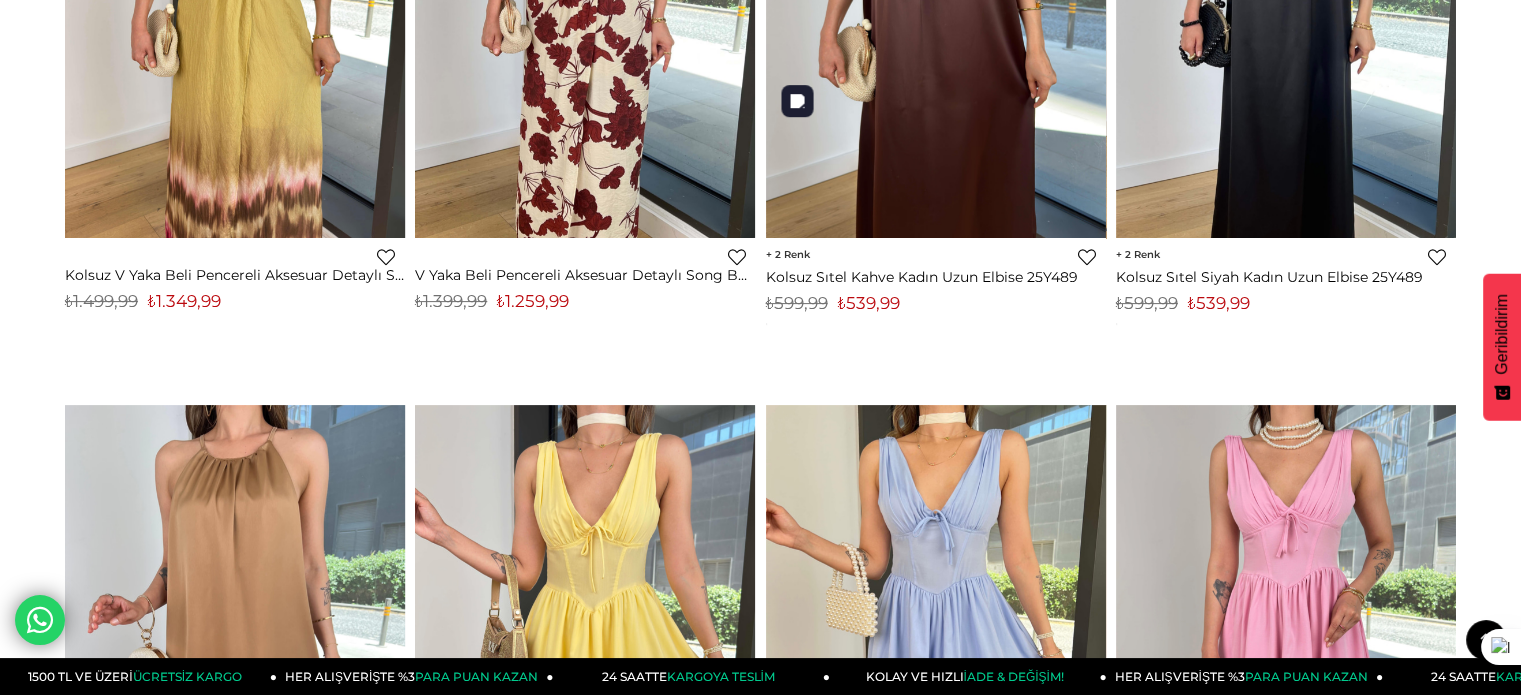scroll, scrollTop: 0, scrollLeft: 0, axis: both 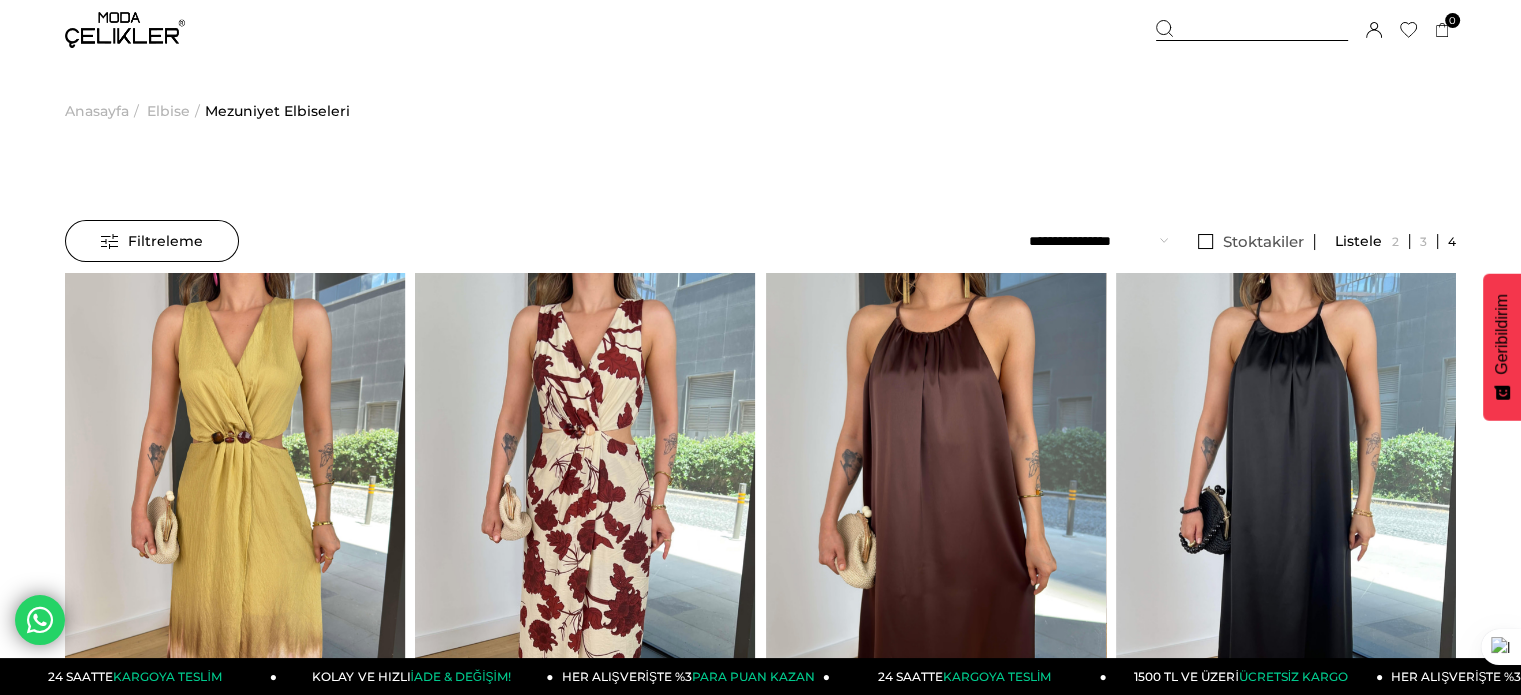 click on "Filtreleme" at bounding box center [152, 241] 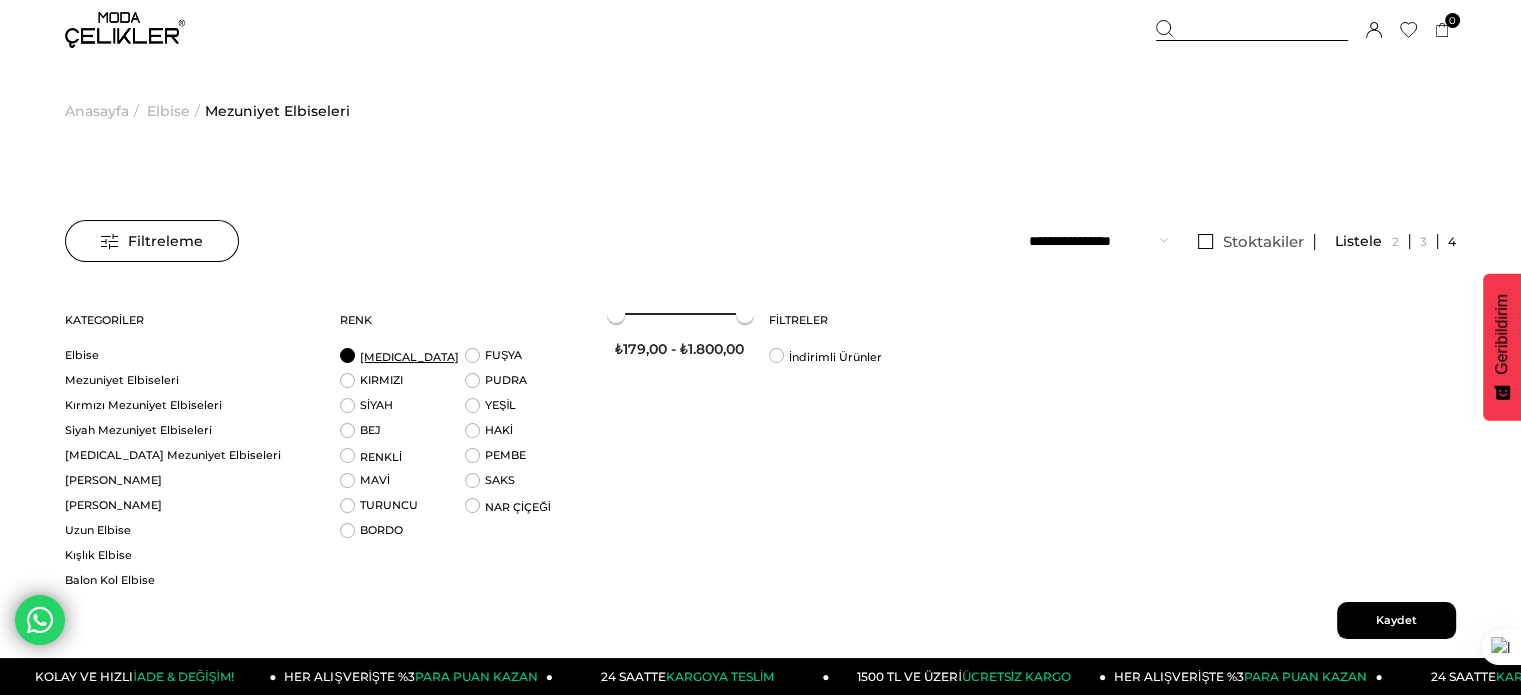 click on "BEYAZ" at bounding box center (409, 357) 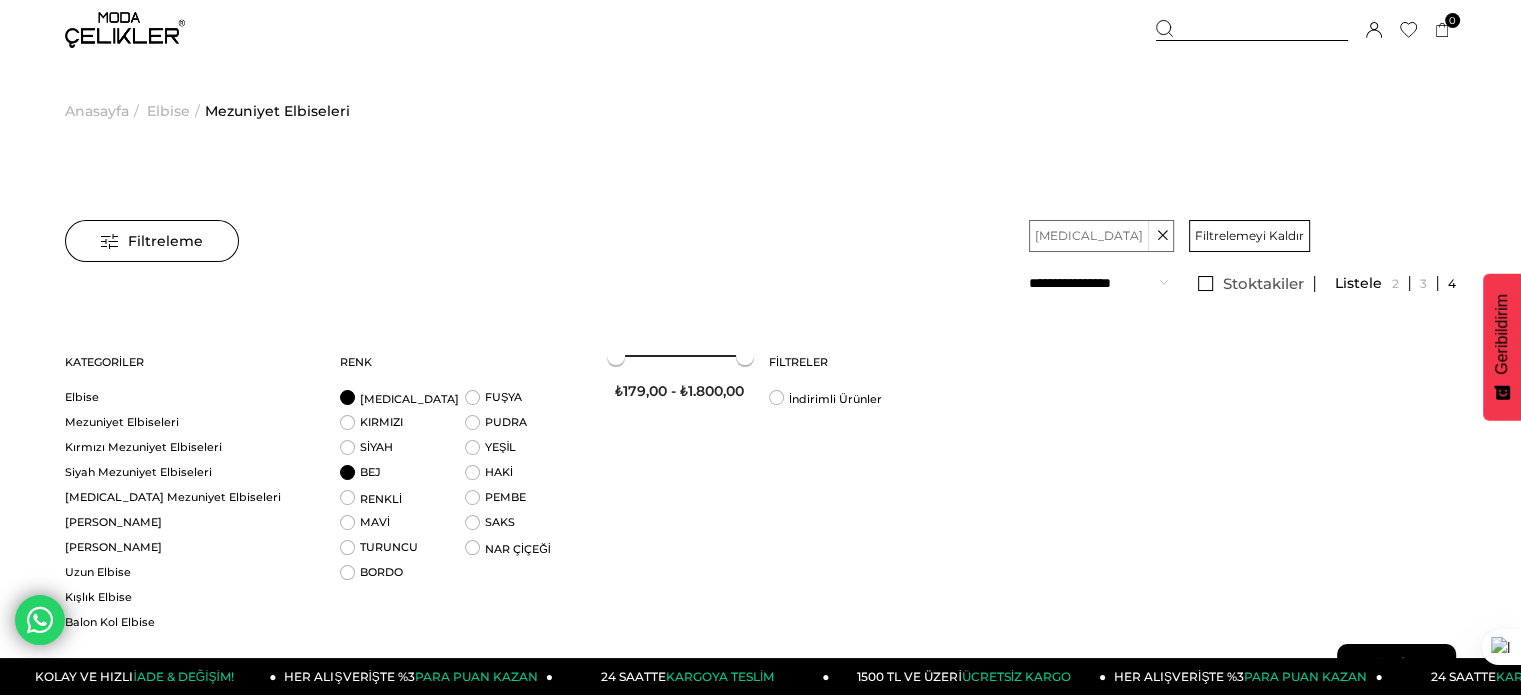click on "BEJ" at bounding box center (402, 477) 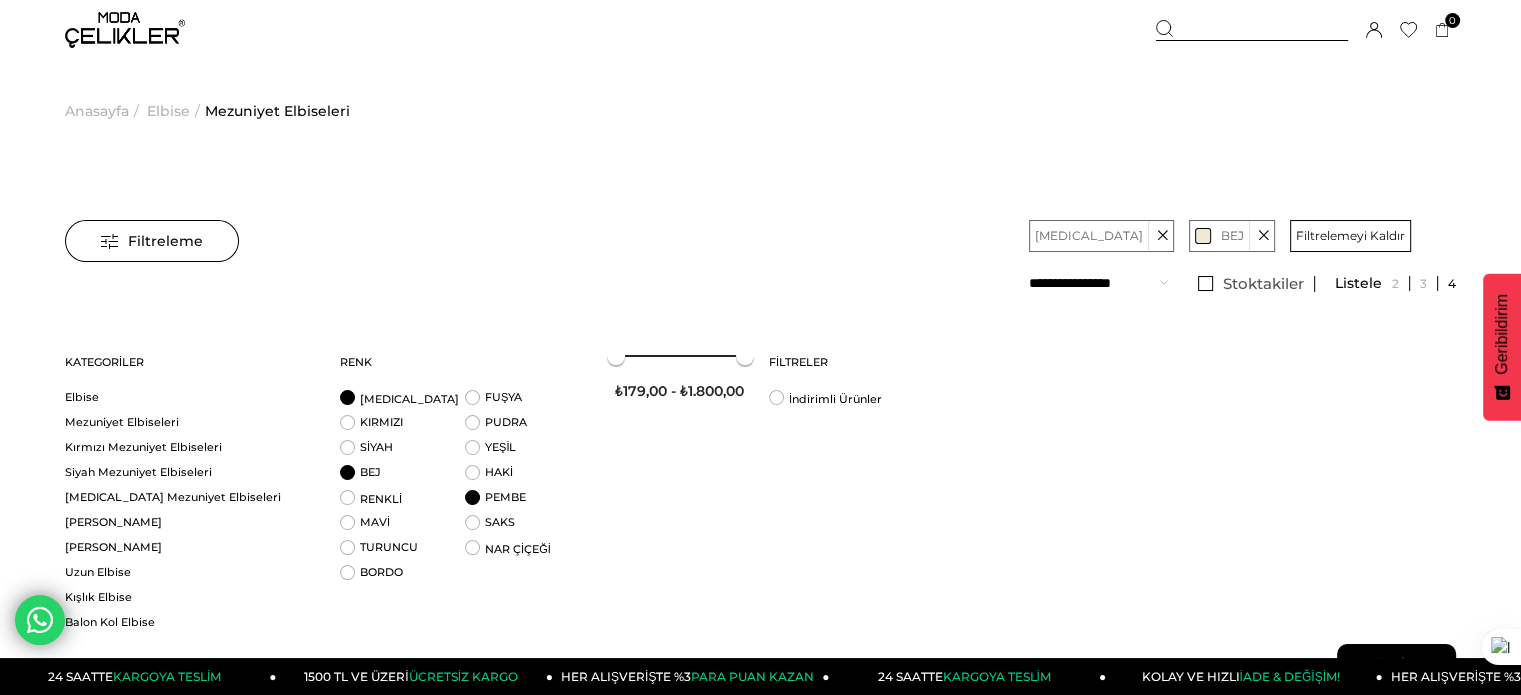 click on "PEMBE" at bounding box center [527, 502] 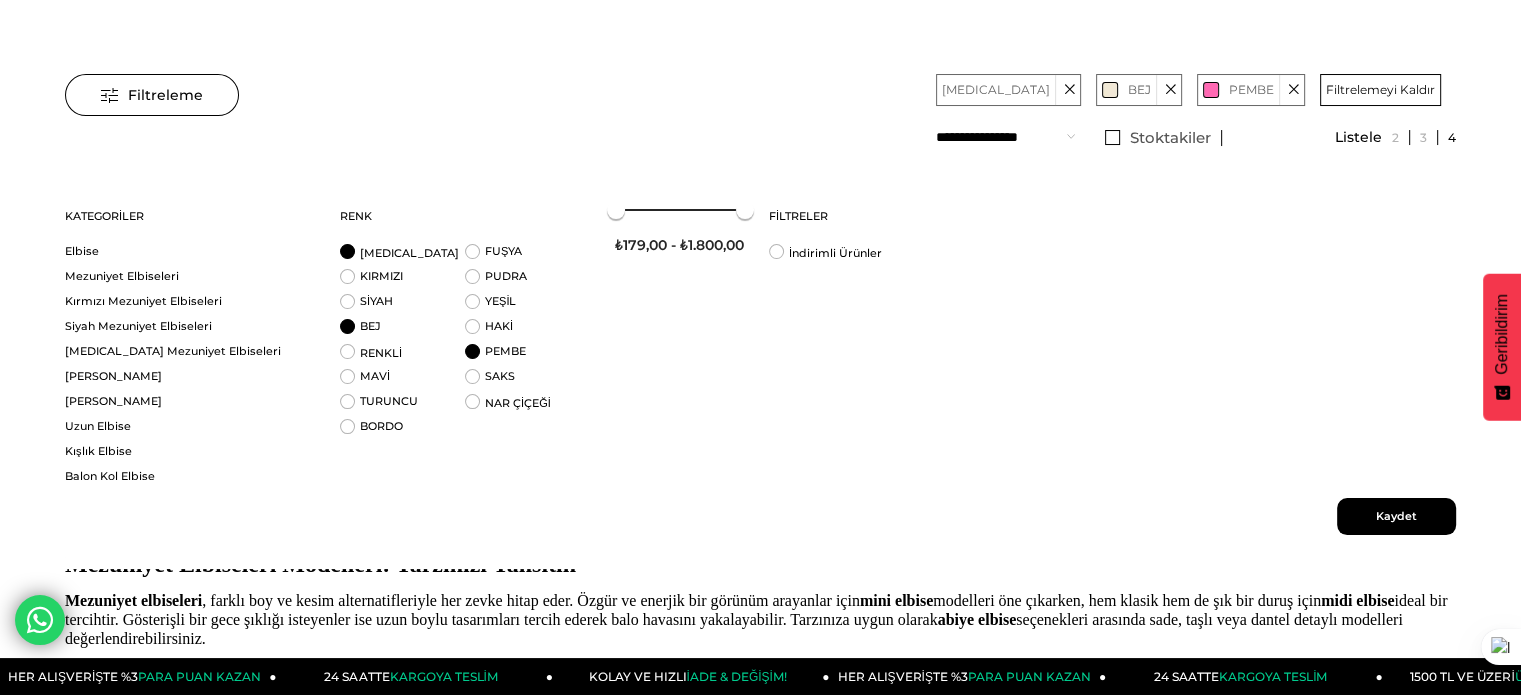 scroll, scrollTop: 147, scrollLeft: 0, axis: vertical 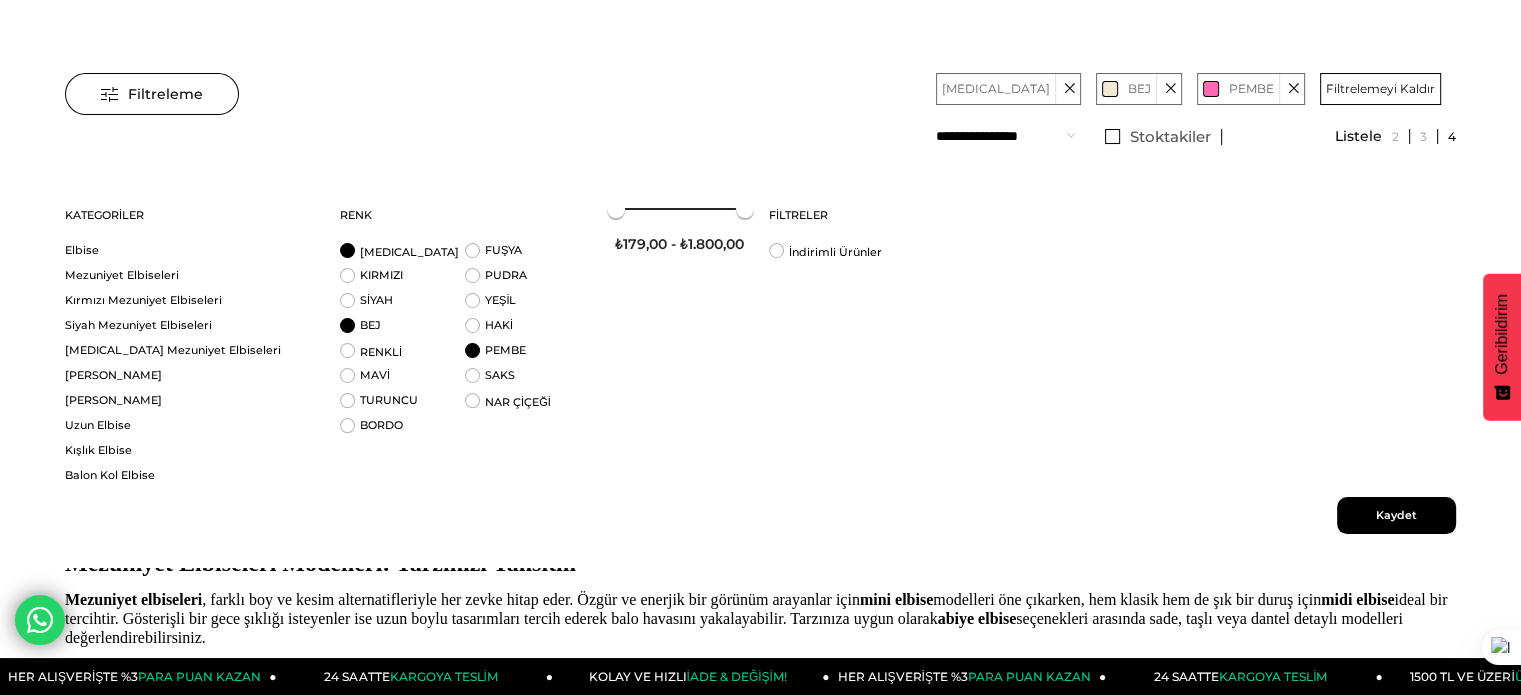 click on "Kaydet" at bounding box center (1396, 515) 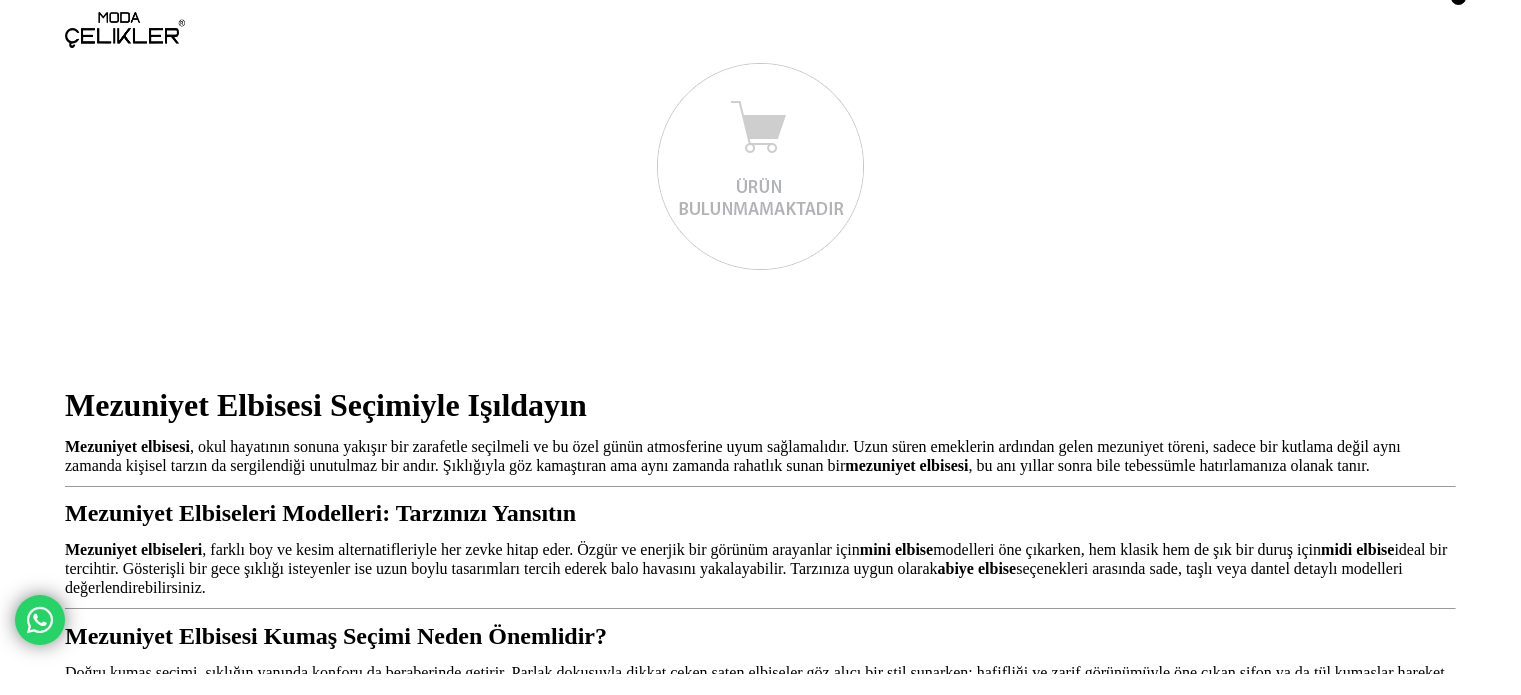 scroll, scrollTop: 0, scrollLeft: 0, axis: both 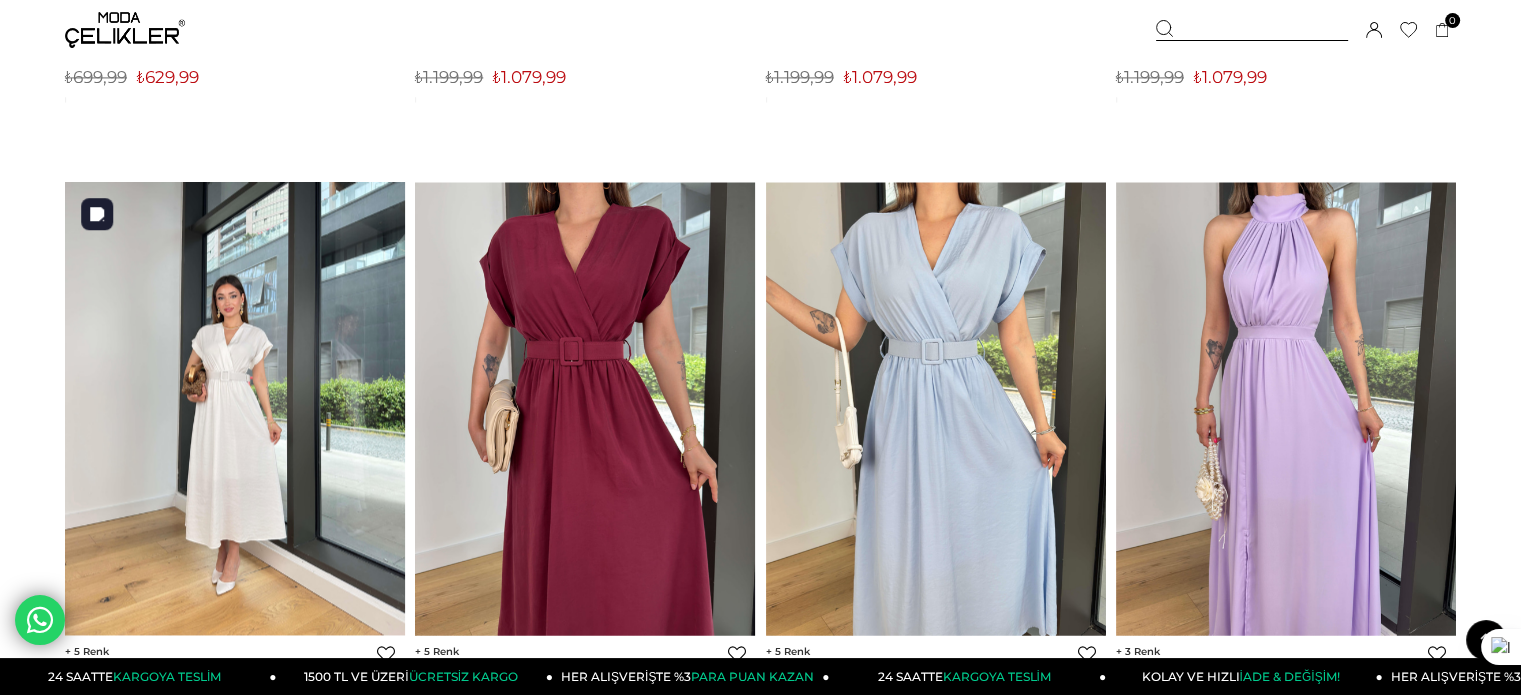 click at bounding box center [235, 408] 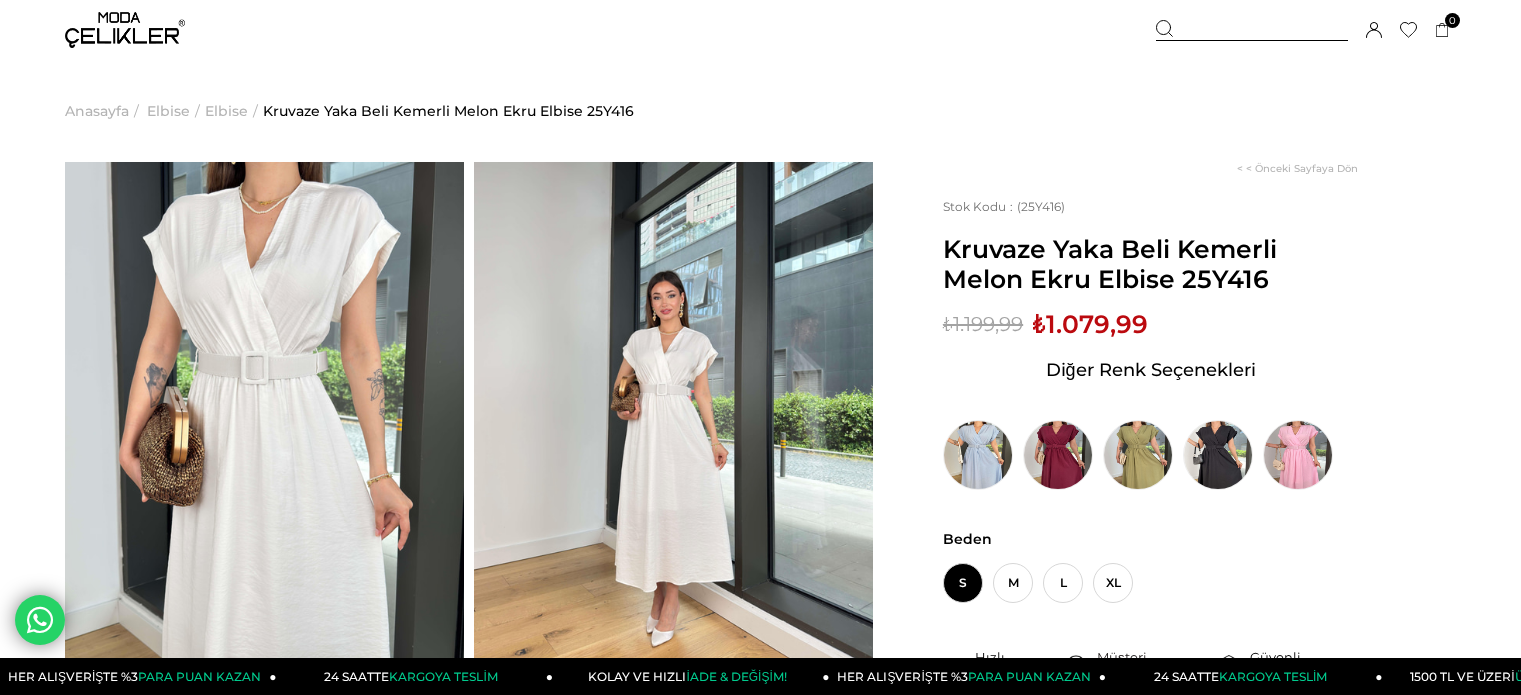 scroll, scrollTop: 0, scrollLeft: 0, axis: both 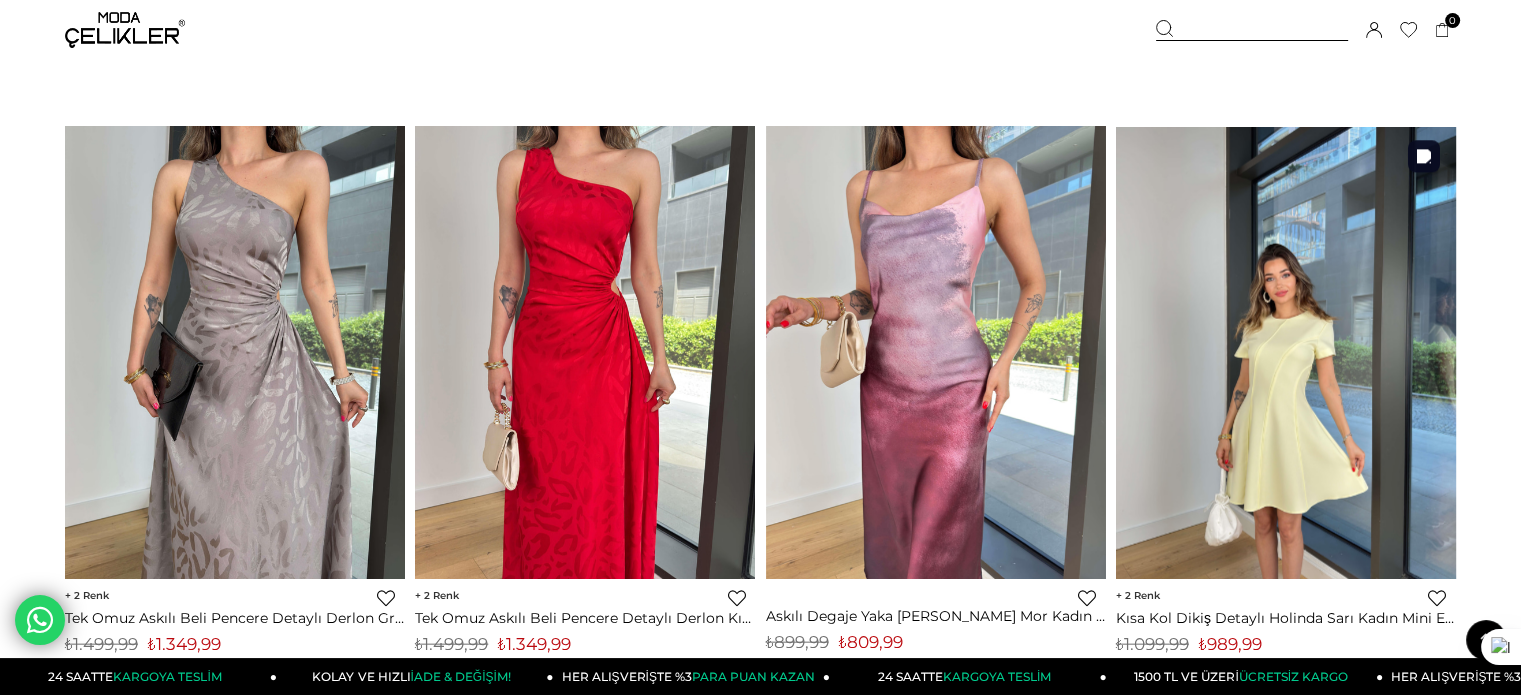 click at bounding box center [1286, 352] 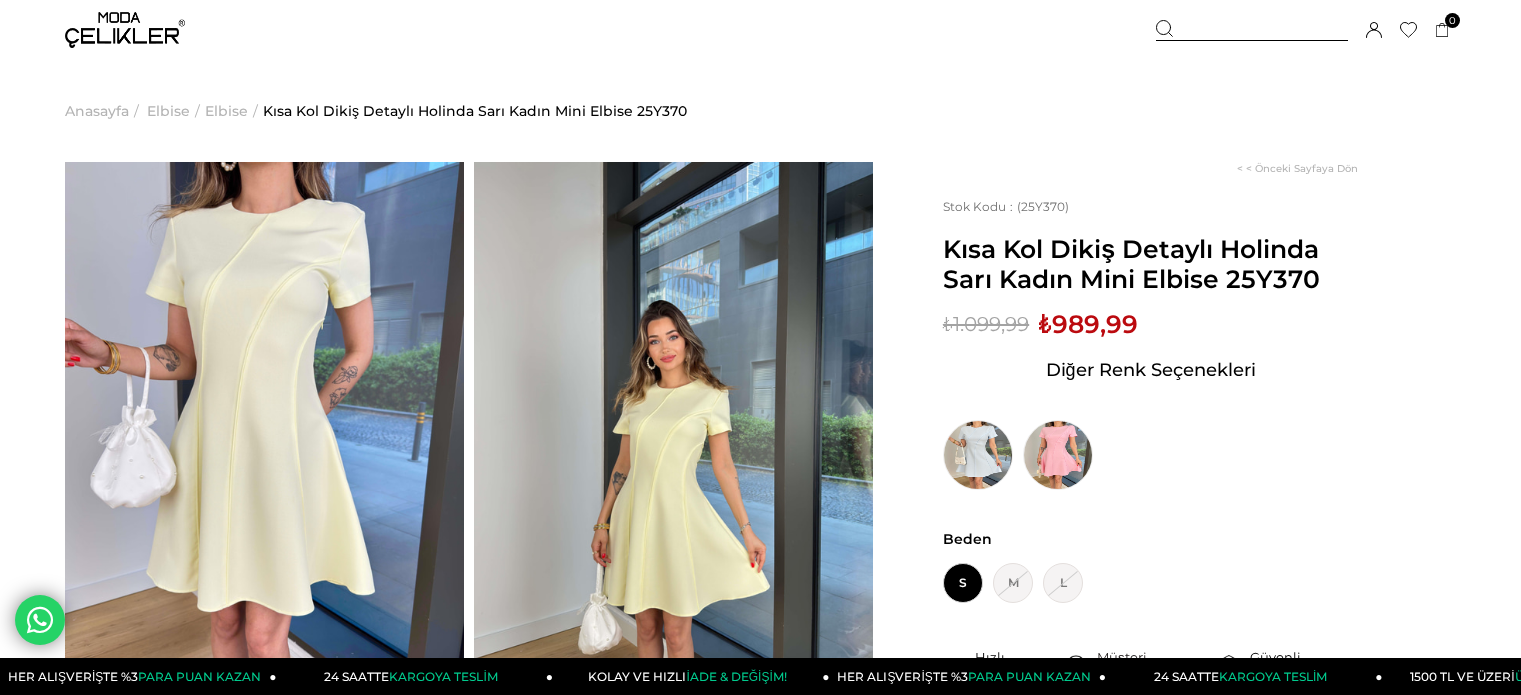 scroll, scrollTop: 0, scrollLeft: 0, axis: both 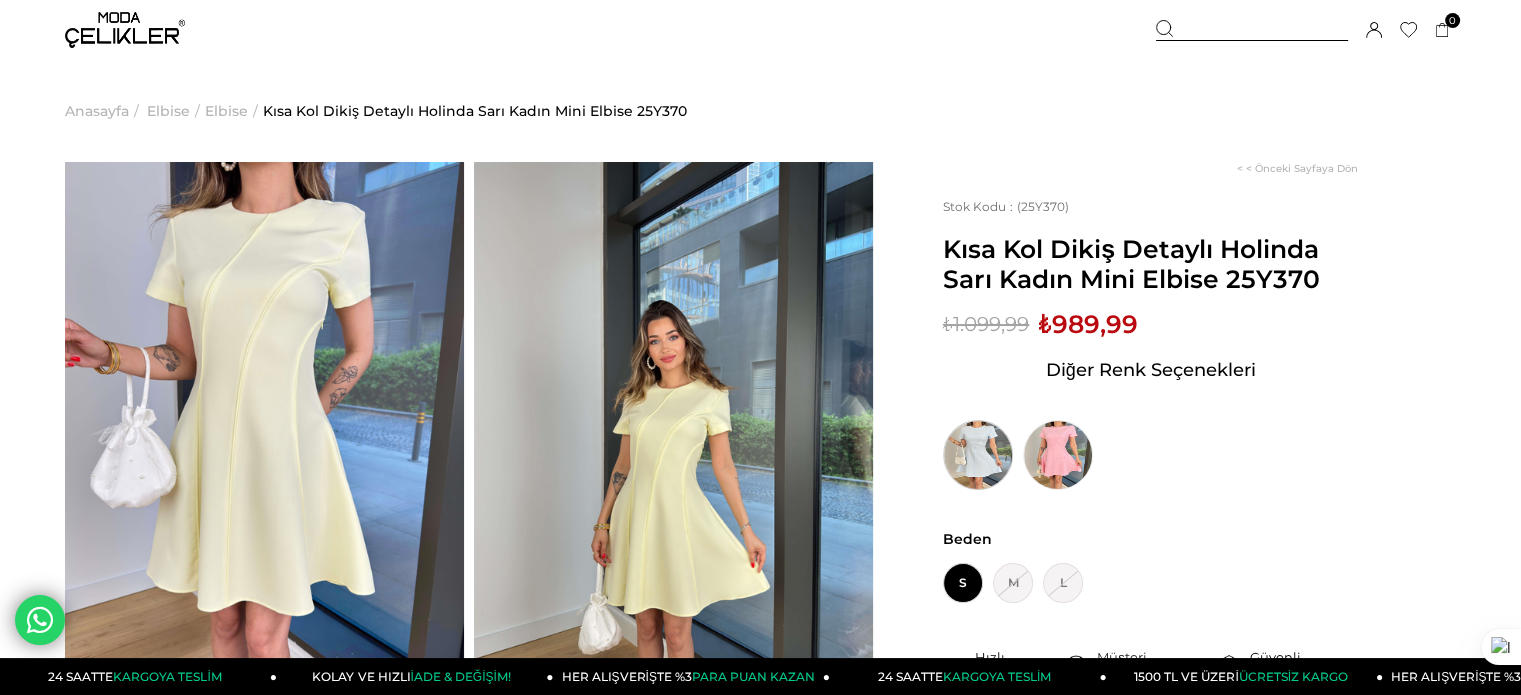 click at bounding box center [978, 455] 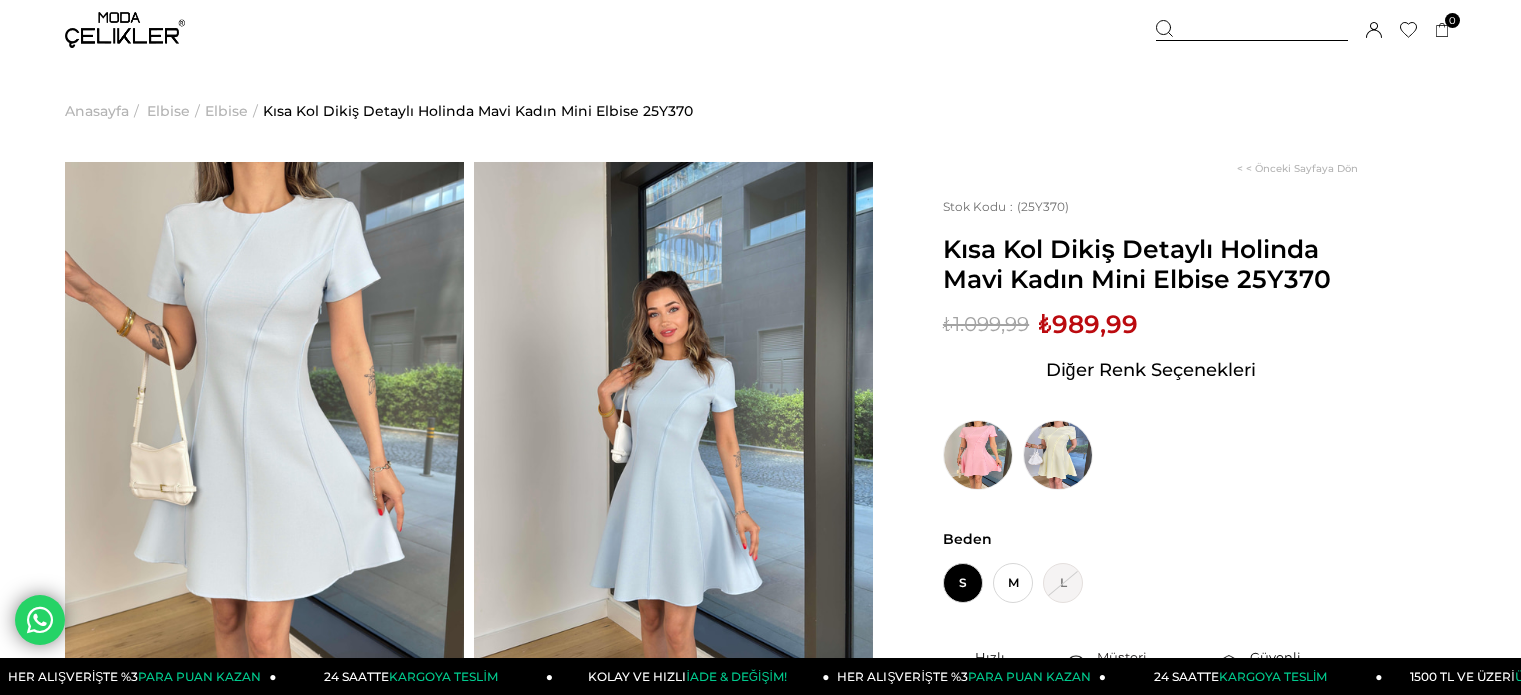scroll, scrollTop: 0, scrollLeft: 0, axis: both 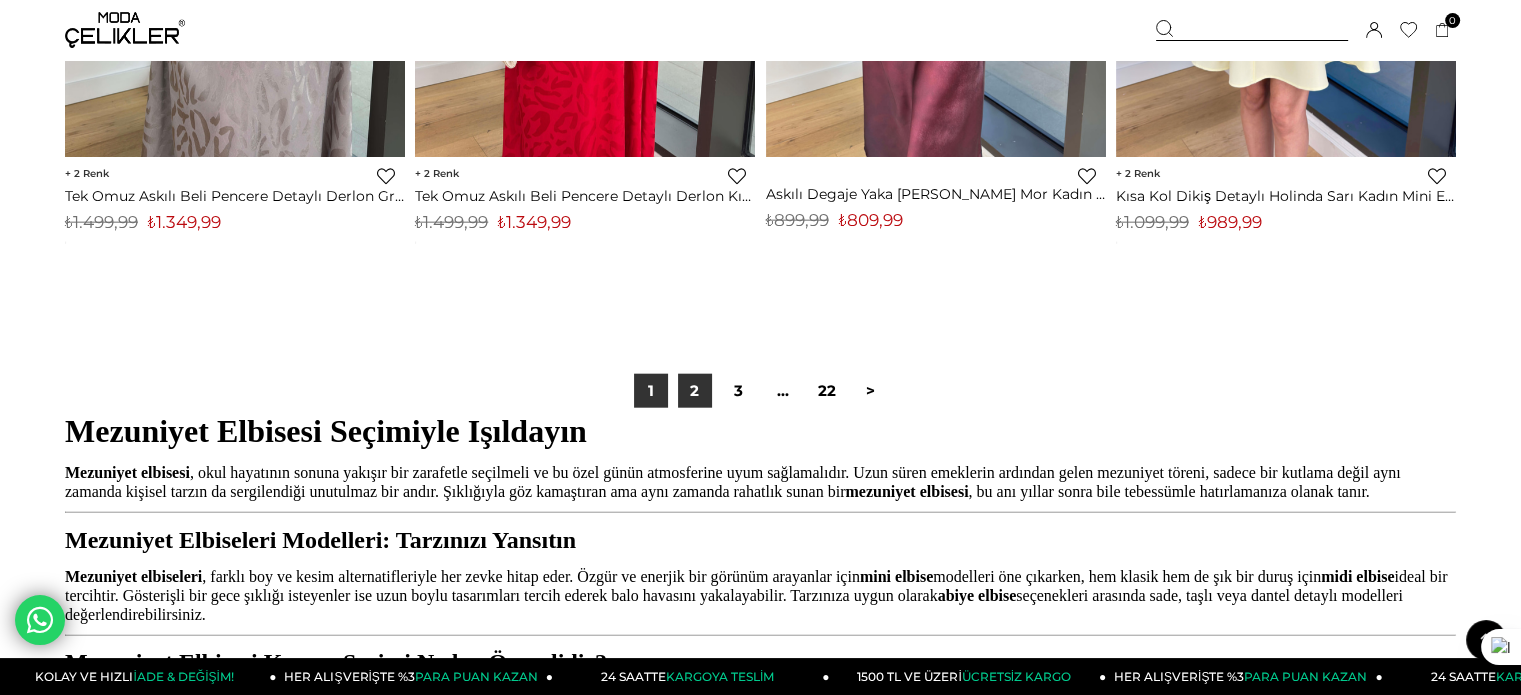 click on "2" at bounding box center (695, 391) 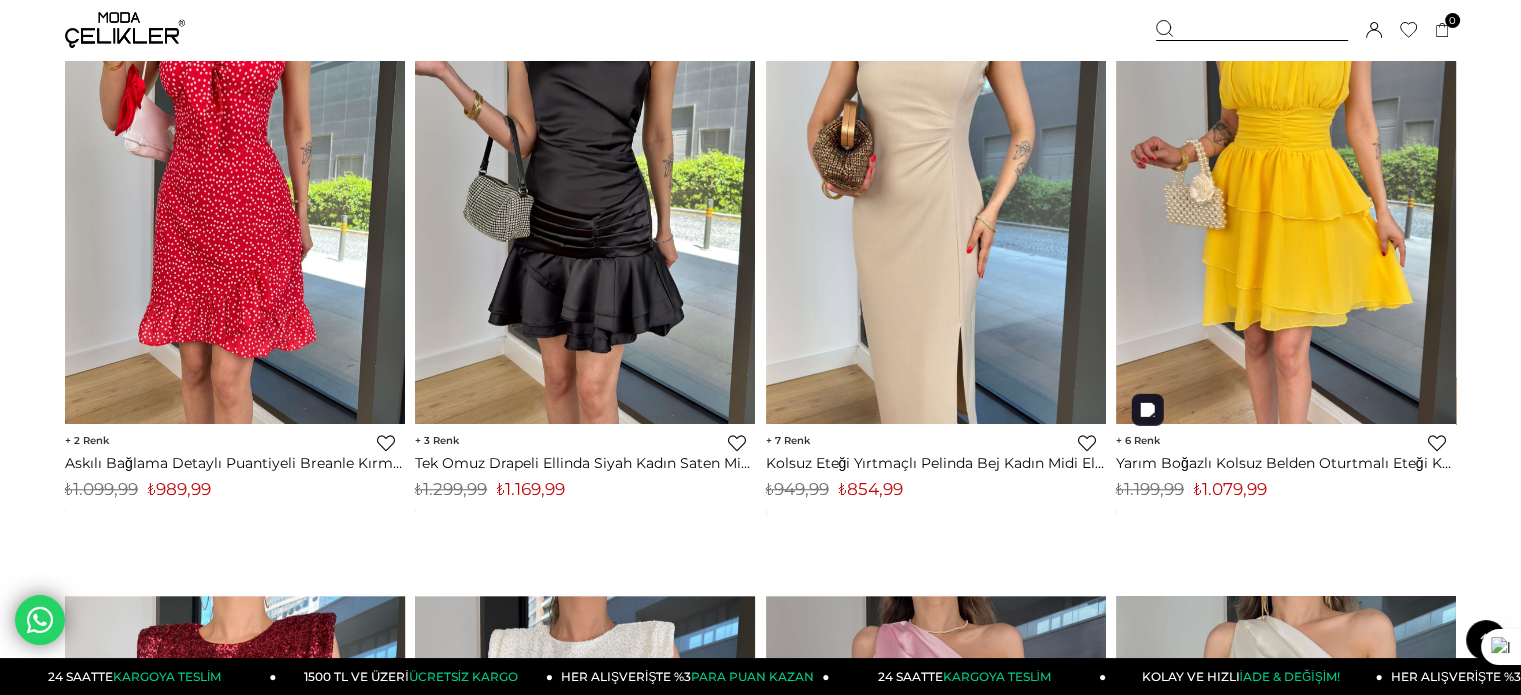 scroll, scrollTop: 1494, scrollLeft: 0, axis: vertical 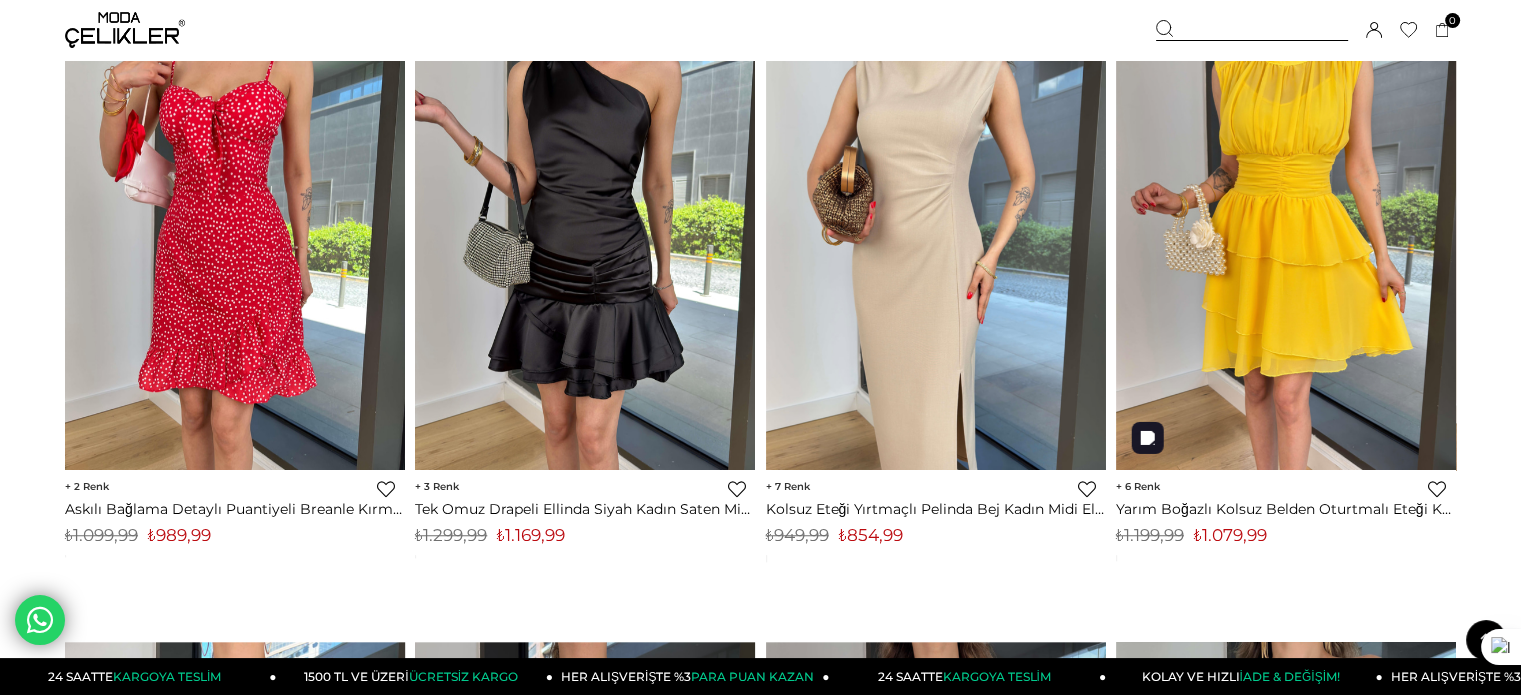 click at bounding box center [1286, 243] 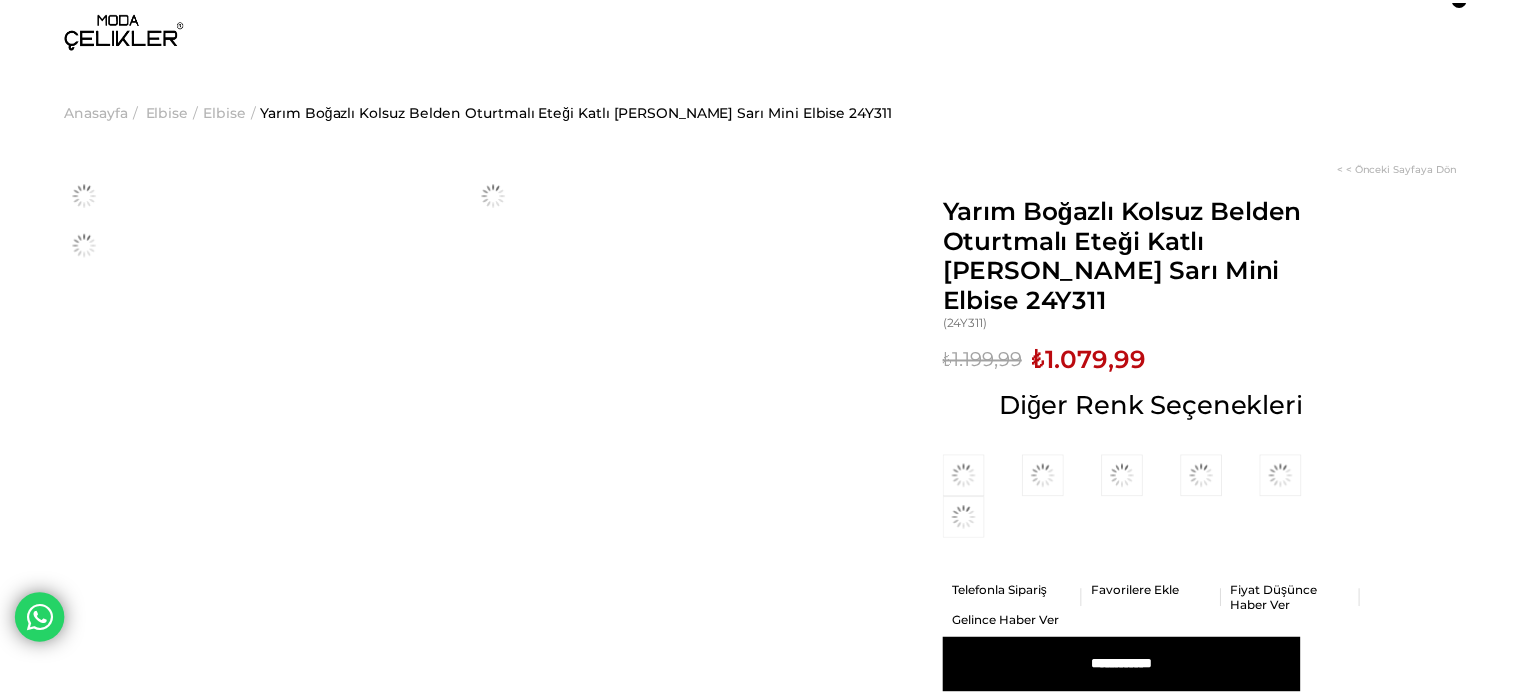 scroll, scrollTop: 0, scrollLeft: 0, axis: both 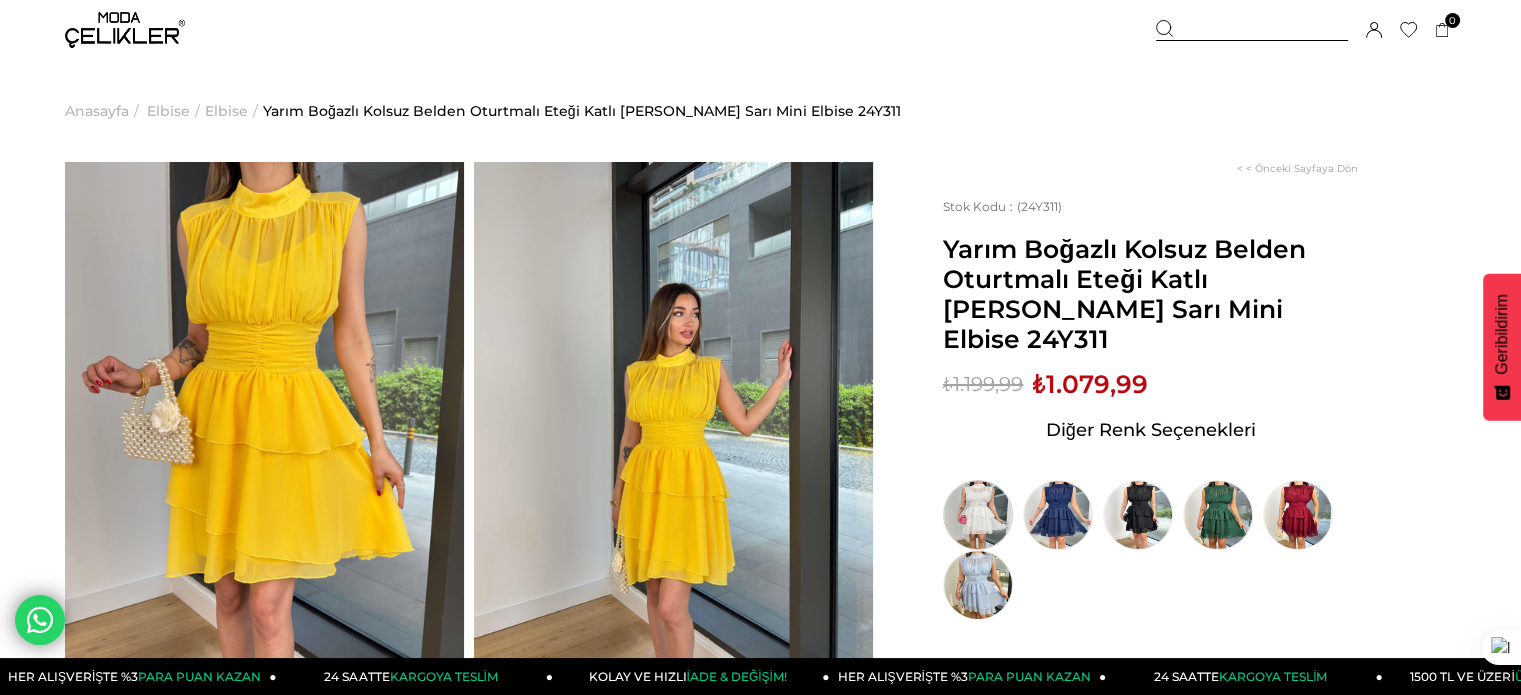 click at bounding box center (978, 515) 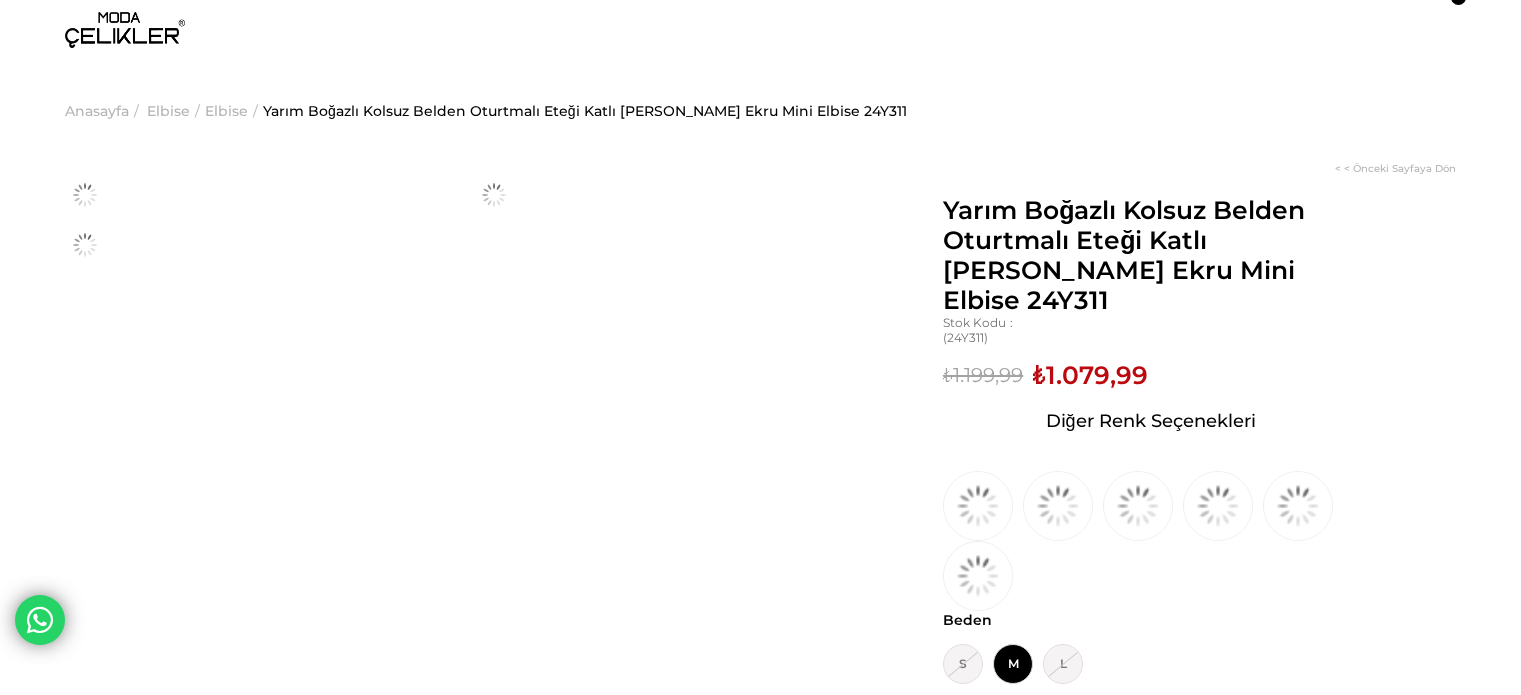 scroll, scrollTop: 0, scrollLeft: 0, axis: both 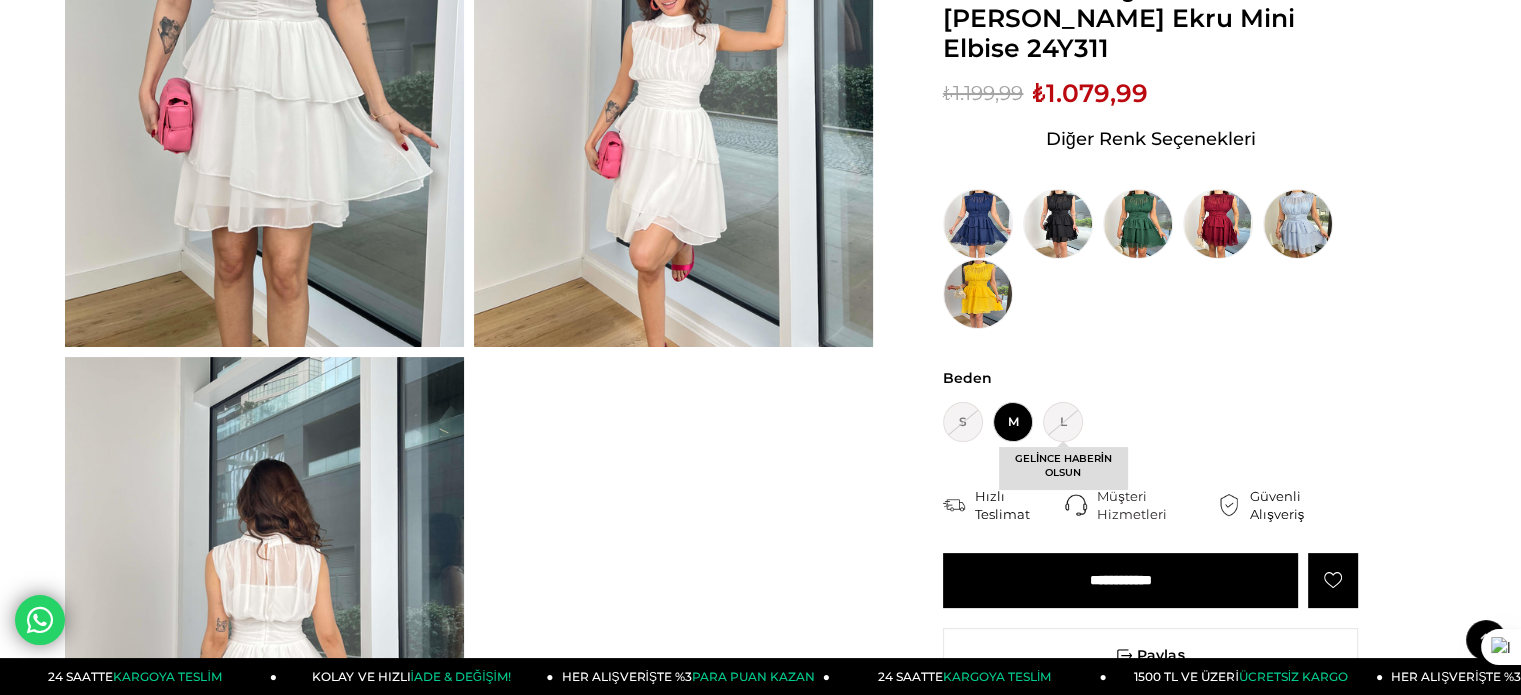 click on "L GELİNCE HABERİN   OLSUN" at bounding box center [1063, 422] 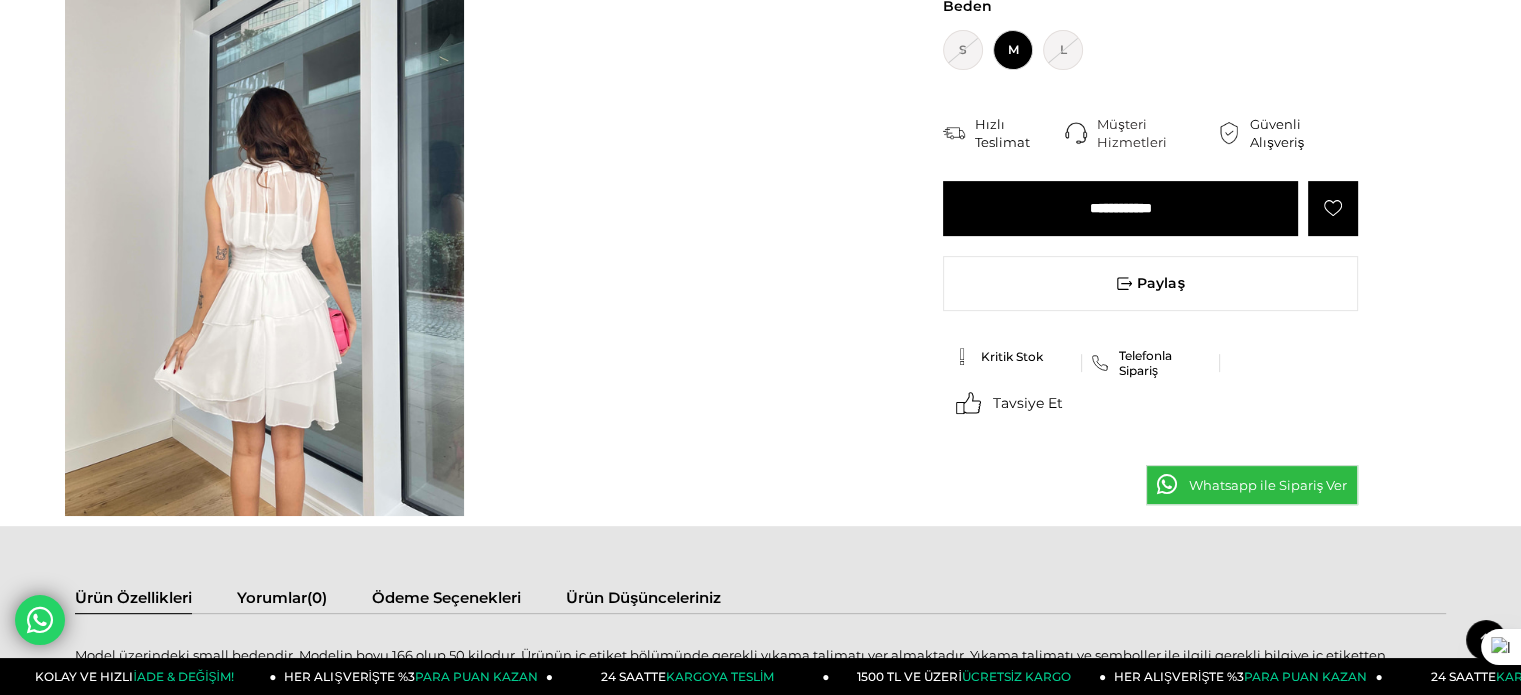 scroll, scrollTop: 720, scrollLeft: 0, axis: vertical 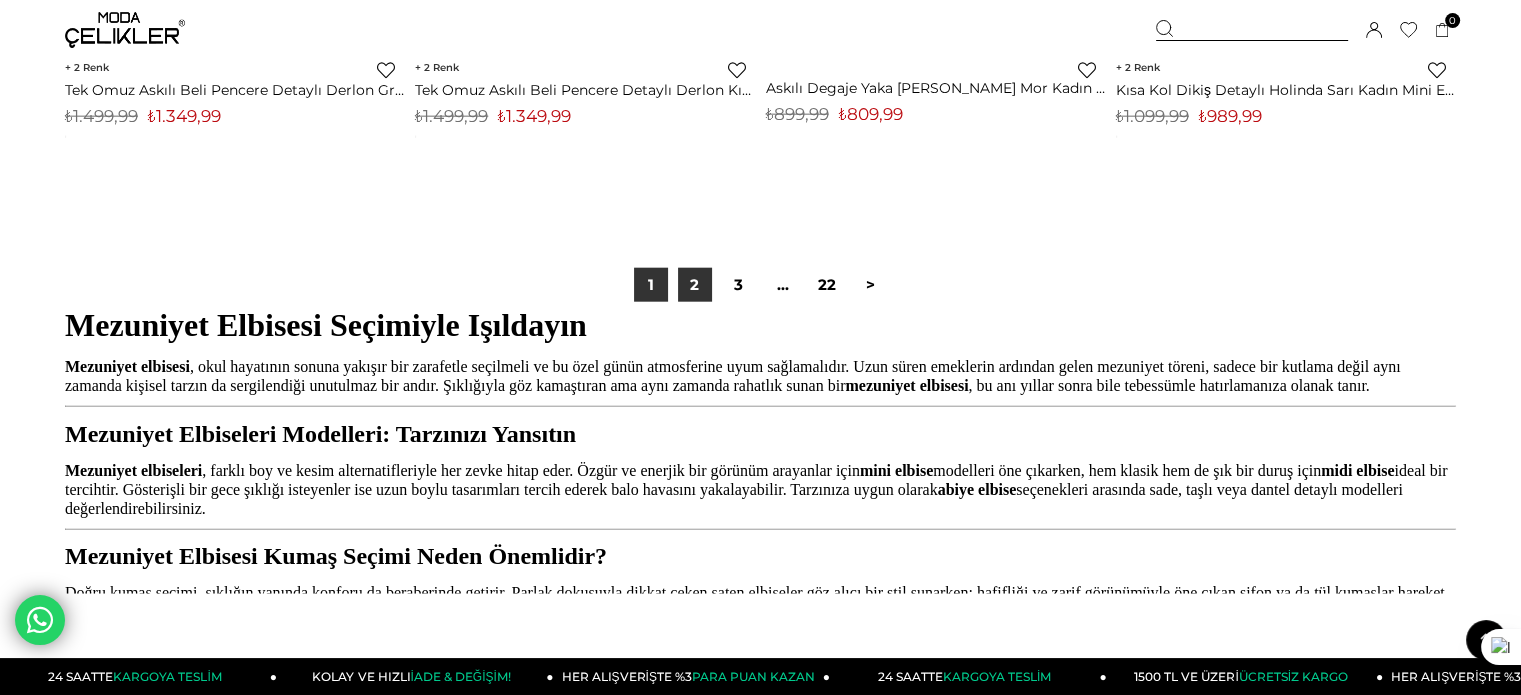 click on "2" at bounding box center [695, 285] 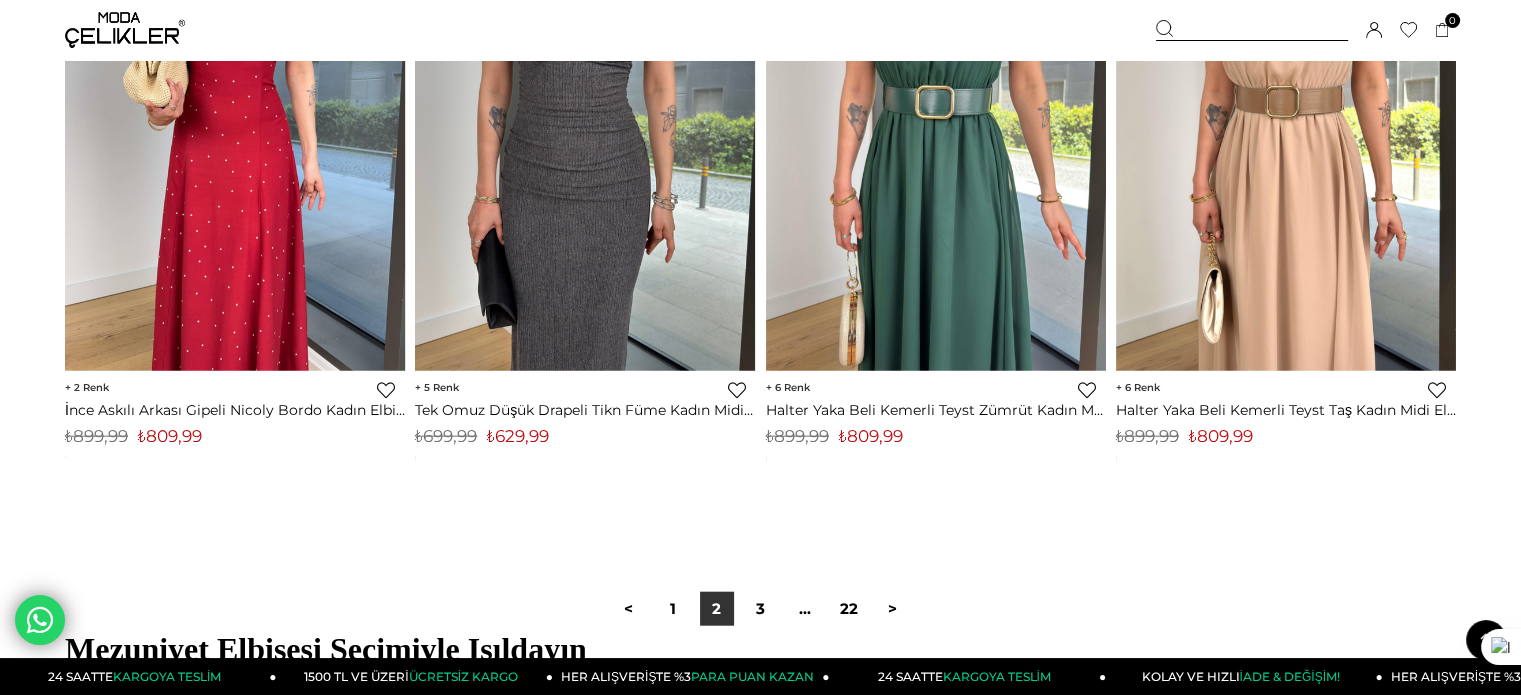 scroll, scrollTop: 12148, scrollLeft: 0, axis: vertical 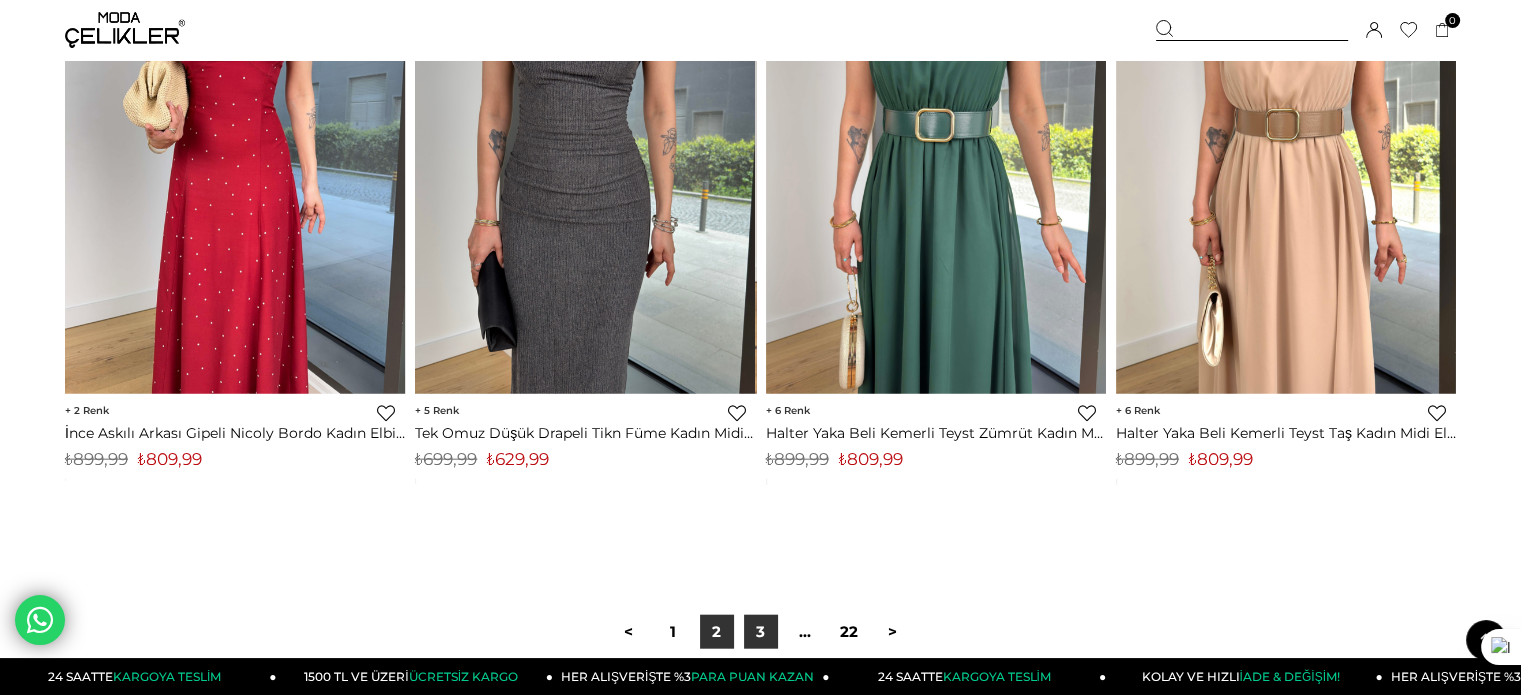 click on "3" at bounding box center (761, 632) 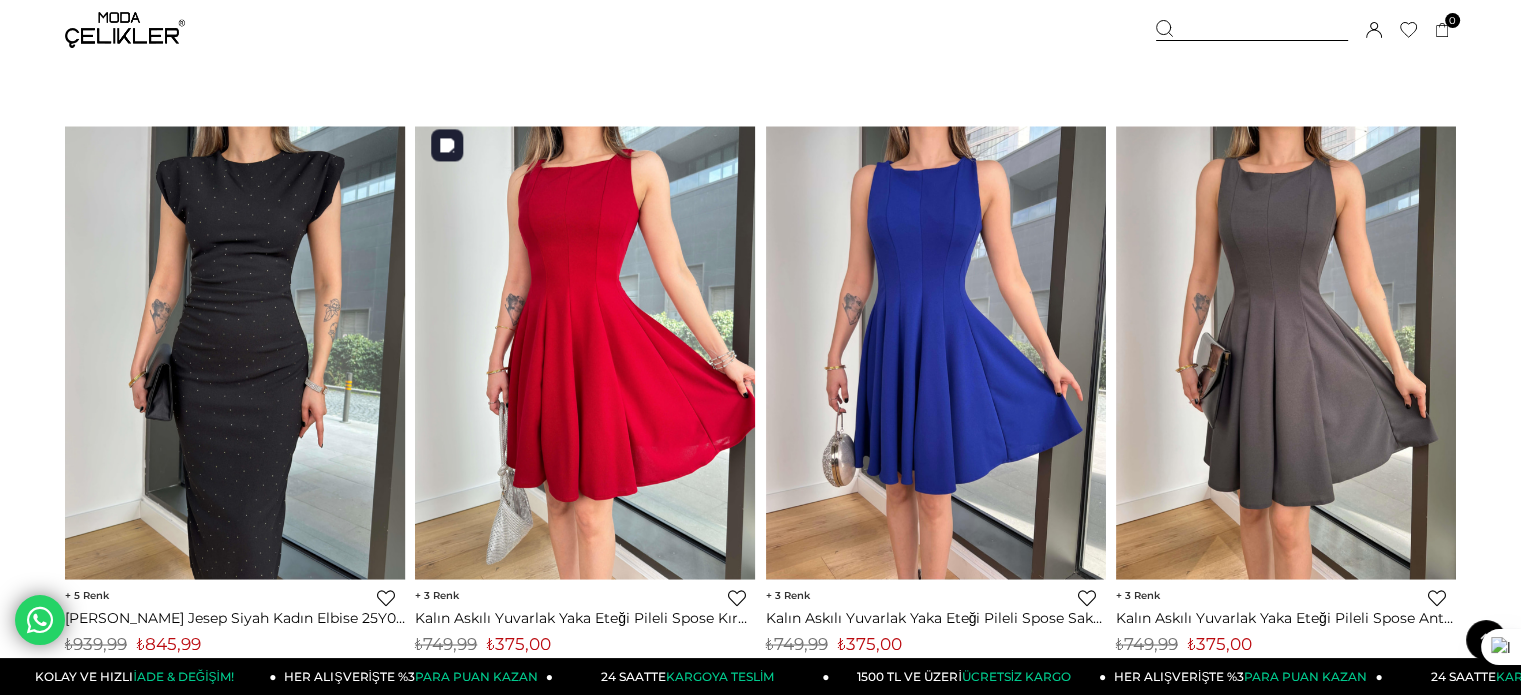 scroll, scrollTop: 10724, scrollLeft: 0, axis: vertical 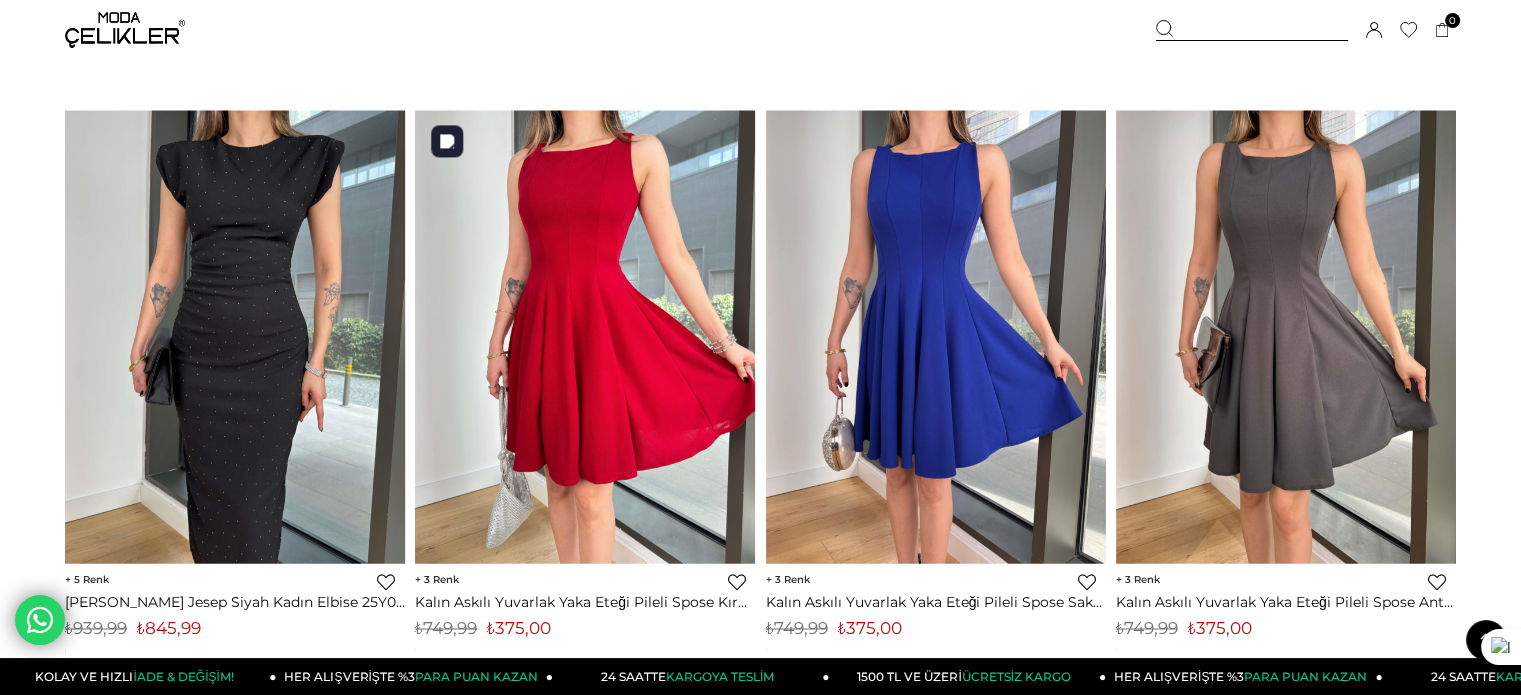 click at bounding box center (585, 336) 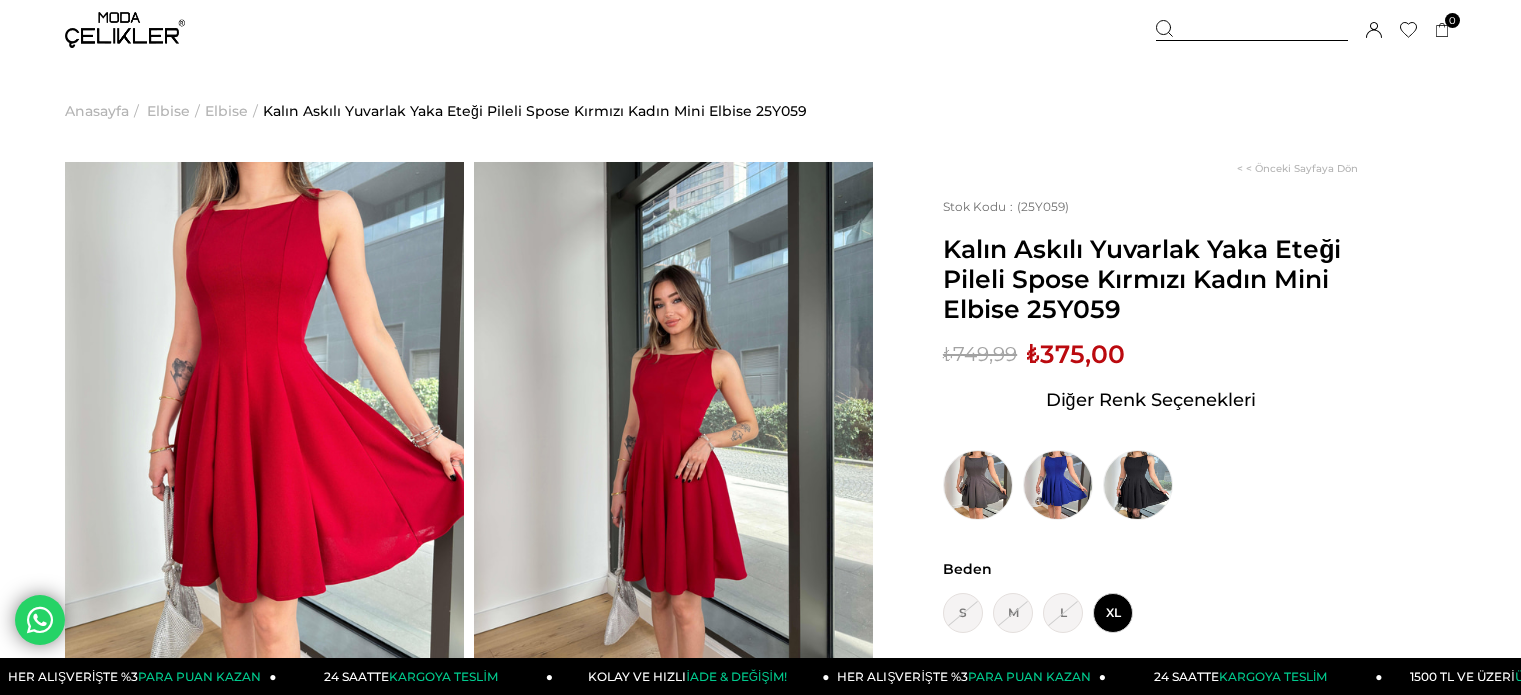scroll, scrollTop: 0, scrollLeft: 0, axis: both 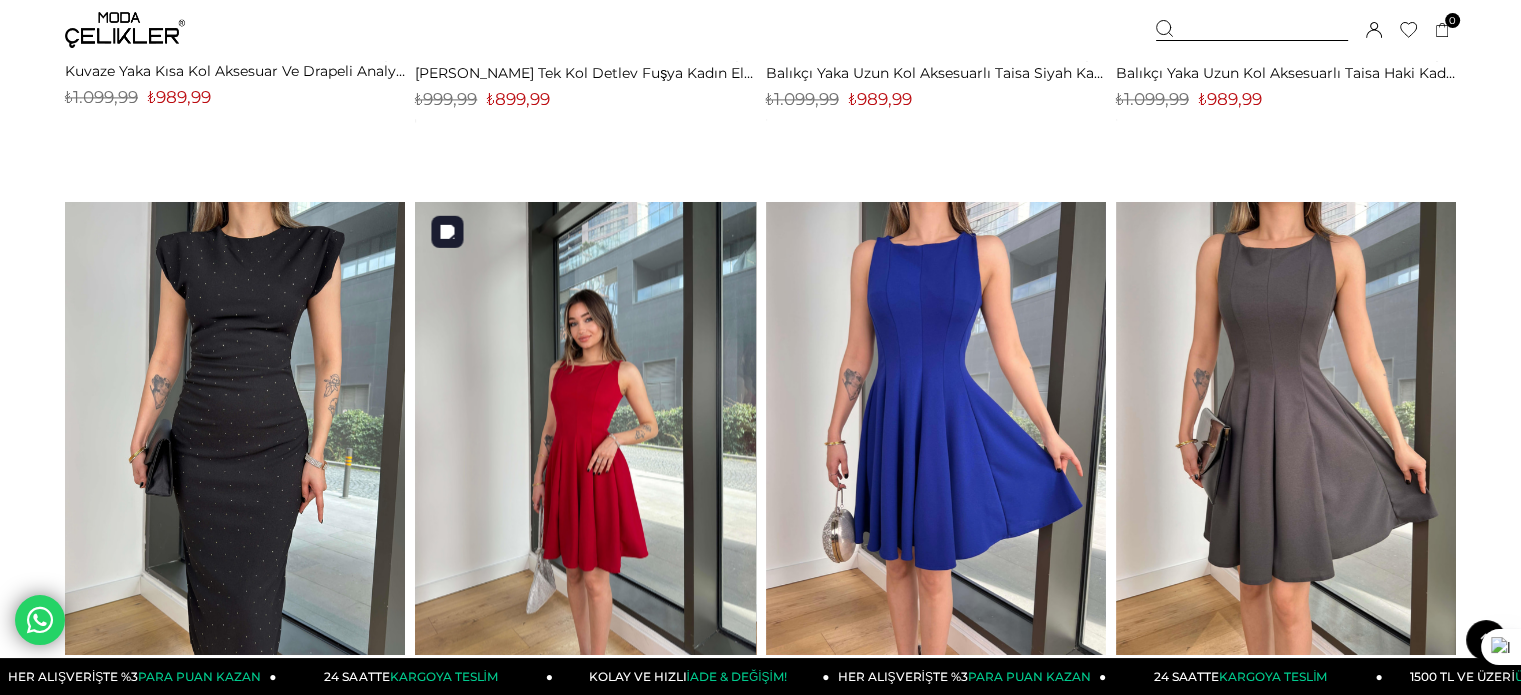 click at bounding box center (585, 427) 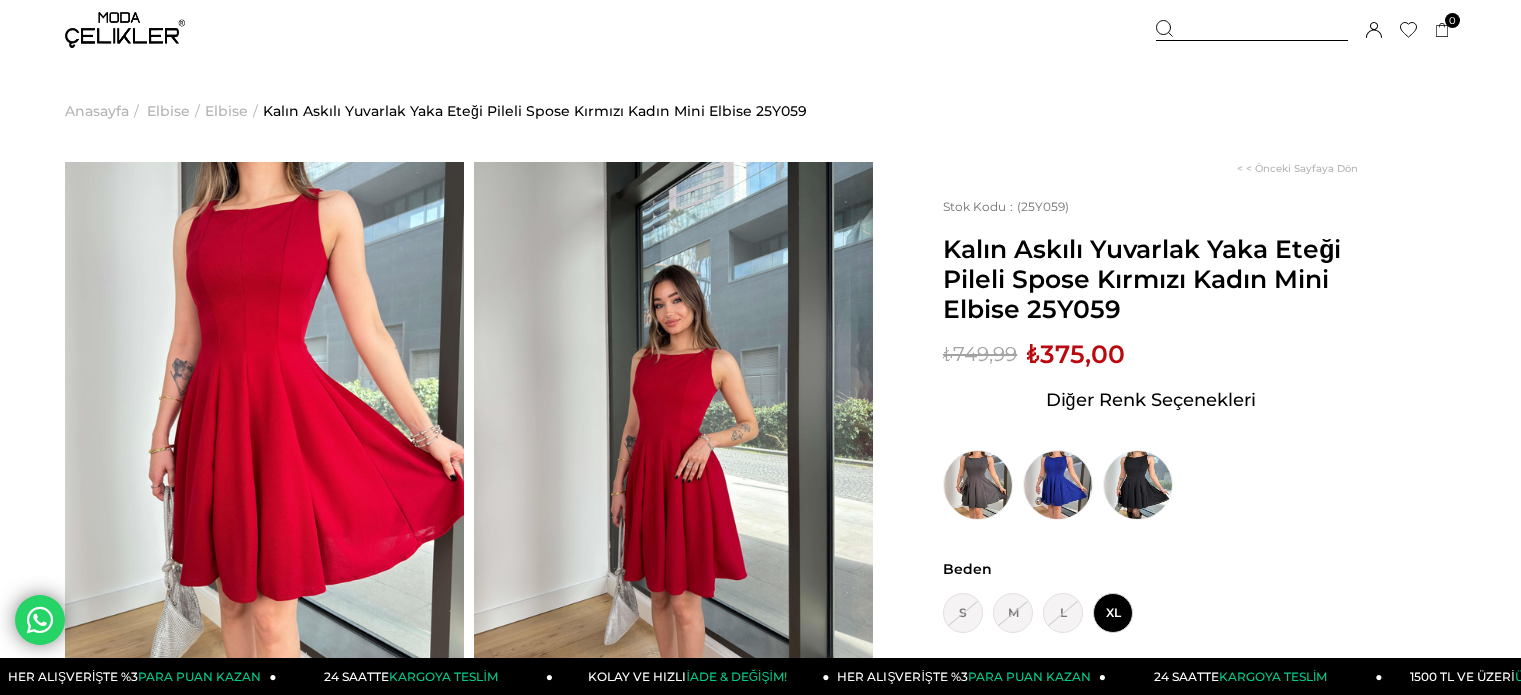 scroll, scrollTop: 0, scrollLeft: 0, axis: both 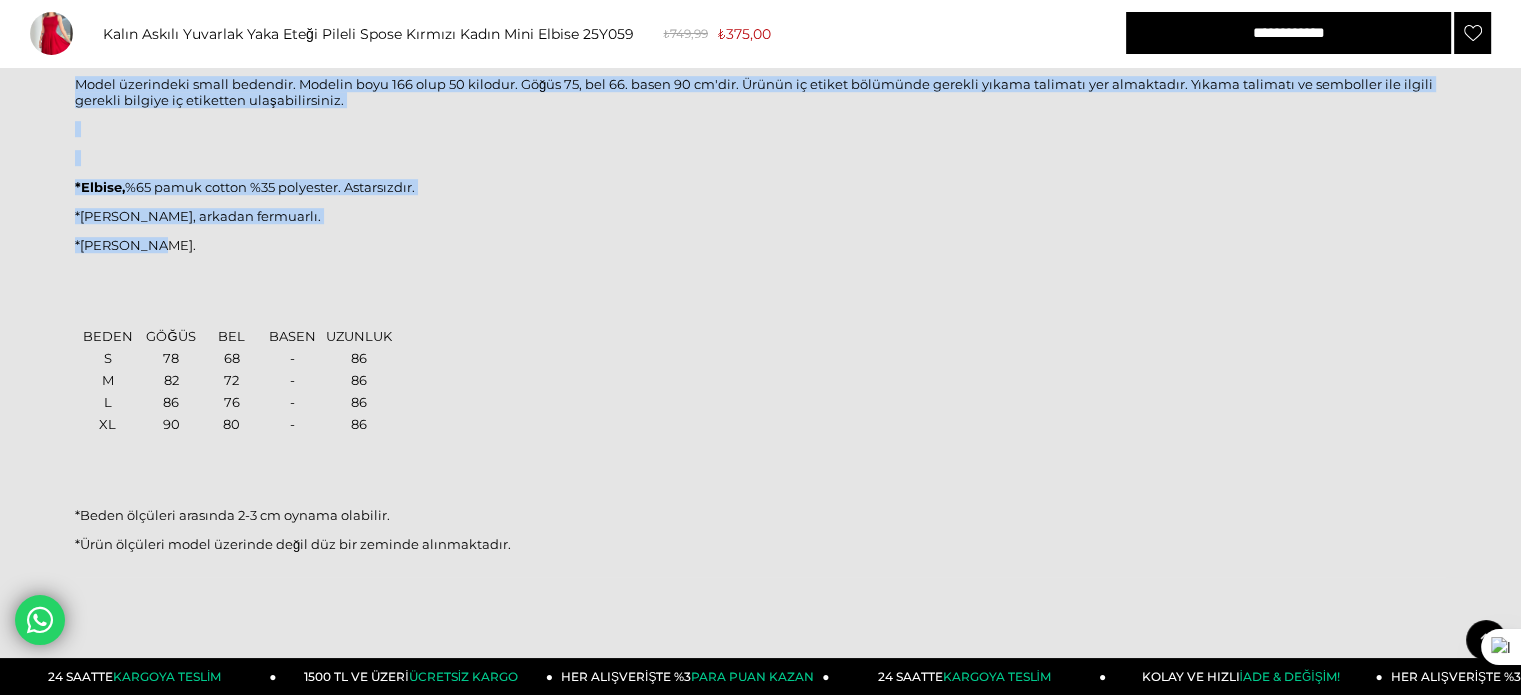 drag, startPoint x: 162, startPoint y: 241, endPoint x: 55, endPoint y: 255, distance: 107.912 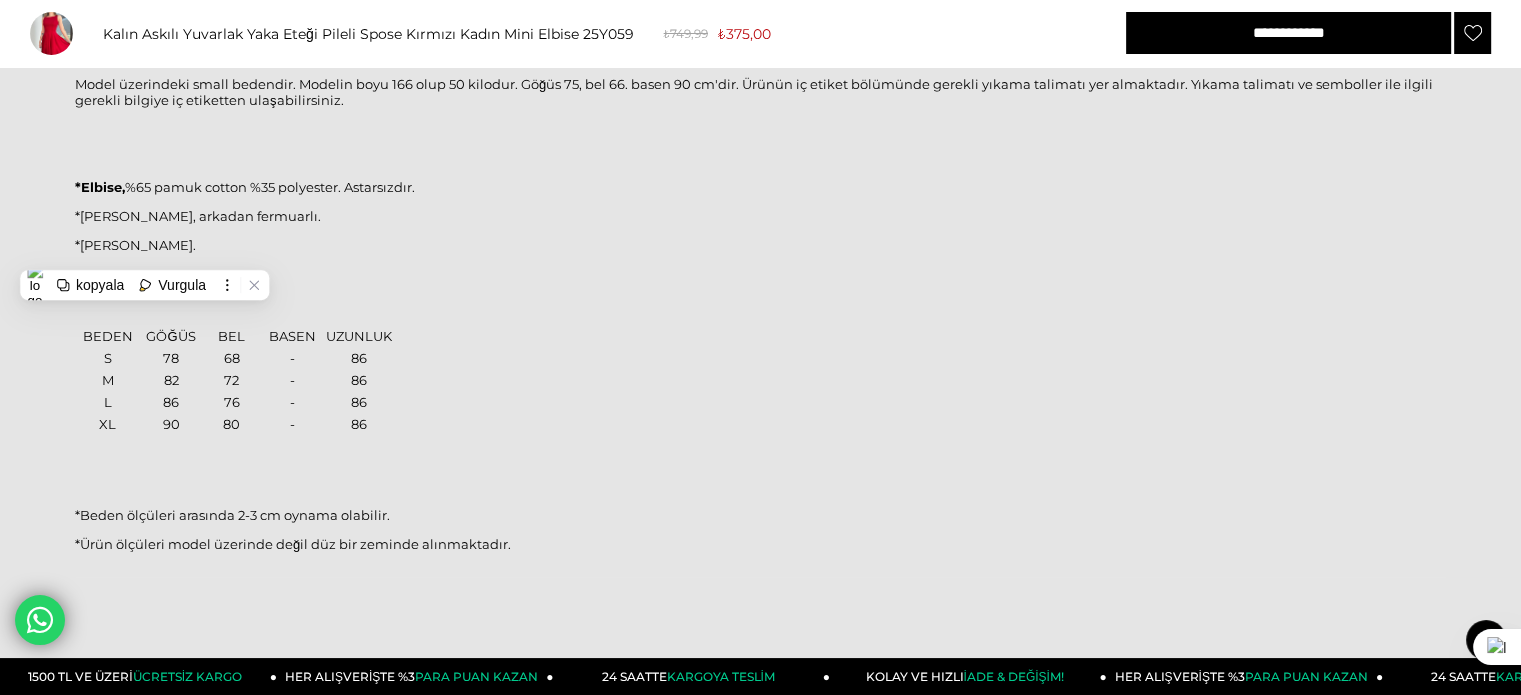 click on "*[PERSON_NAME]." at bounding box center (760, 245) 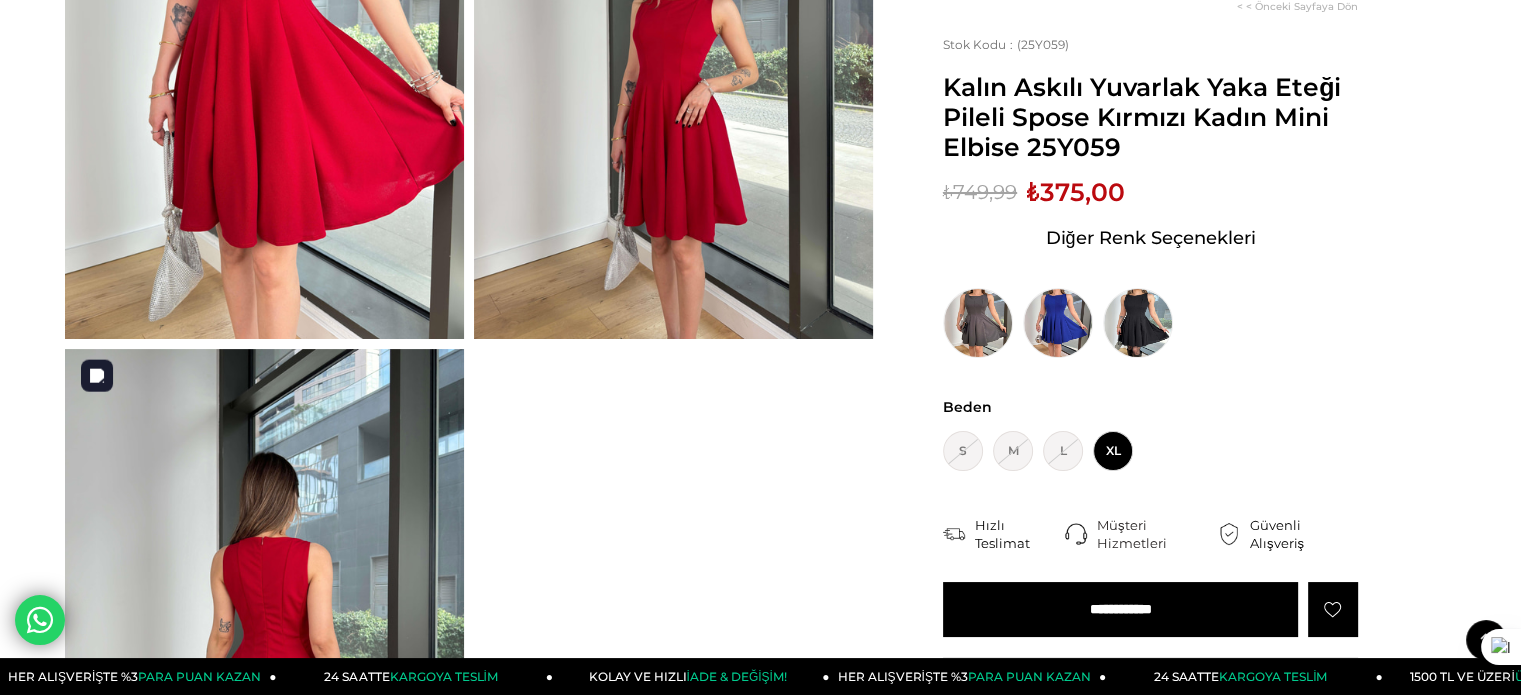 scroll, scrollTop: 232, scrollLeft: 0, axis: vertical 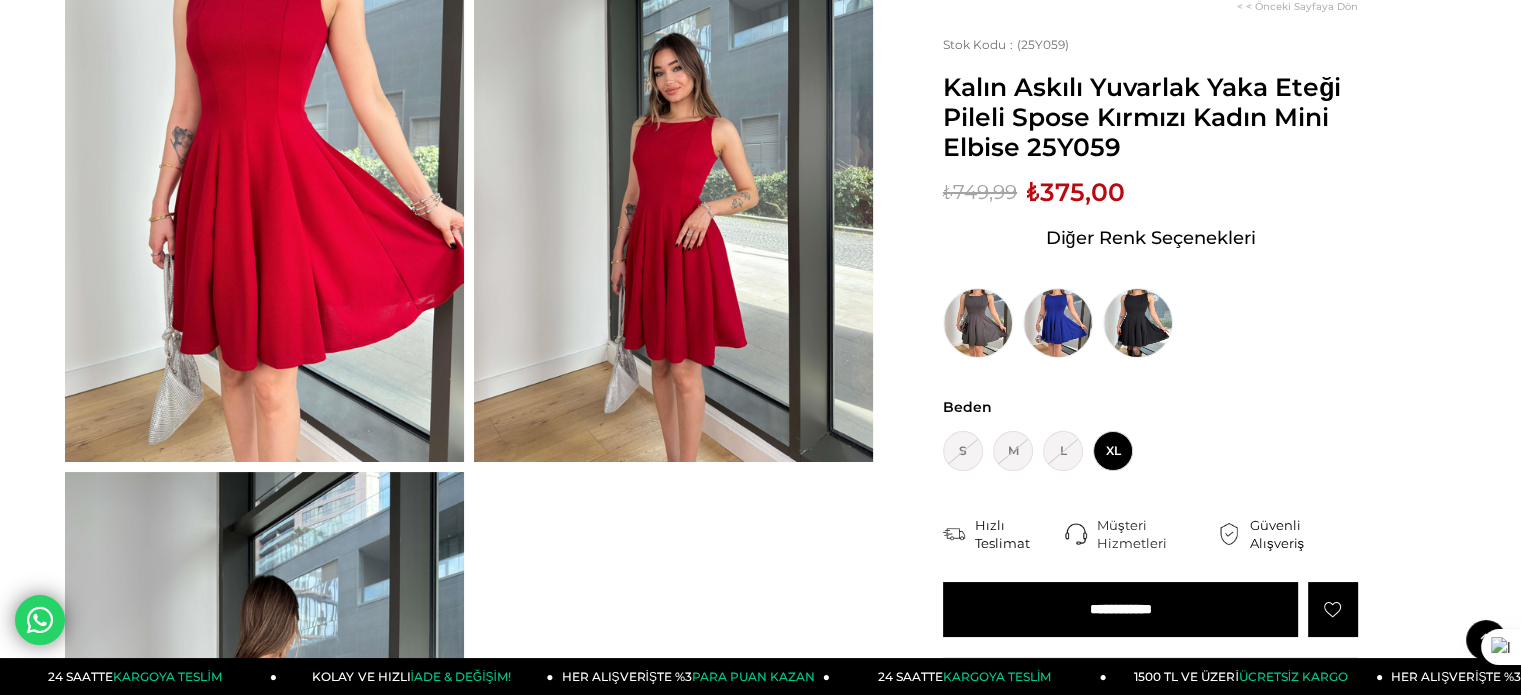 click on "XL" at bounding box center [1113, 451] 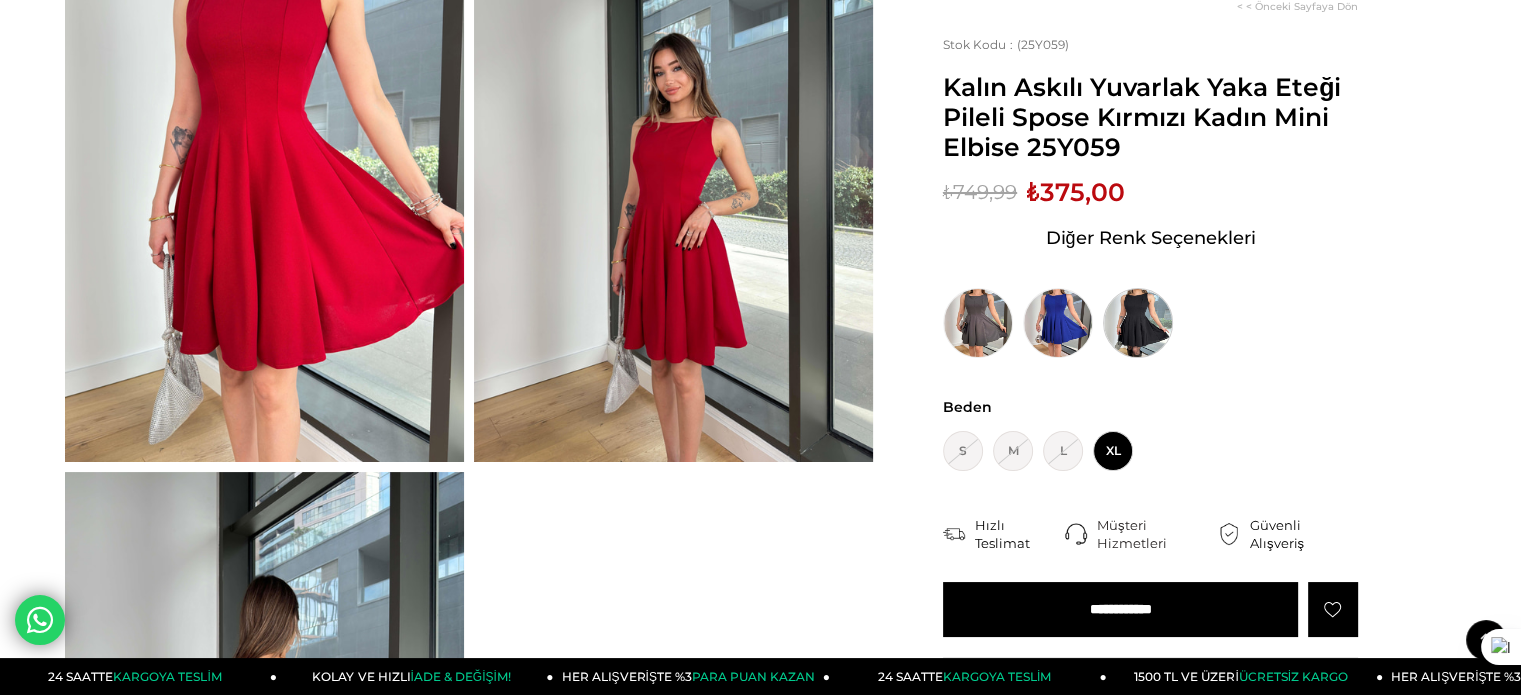 click at bounding box center [1138, 323] 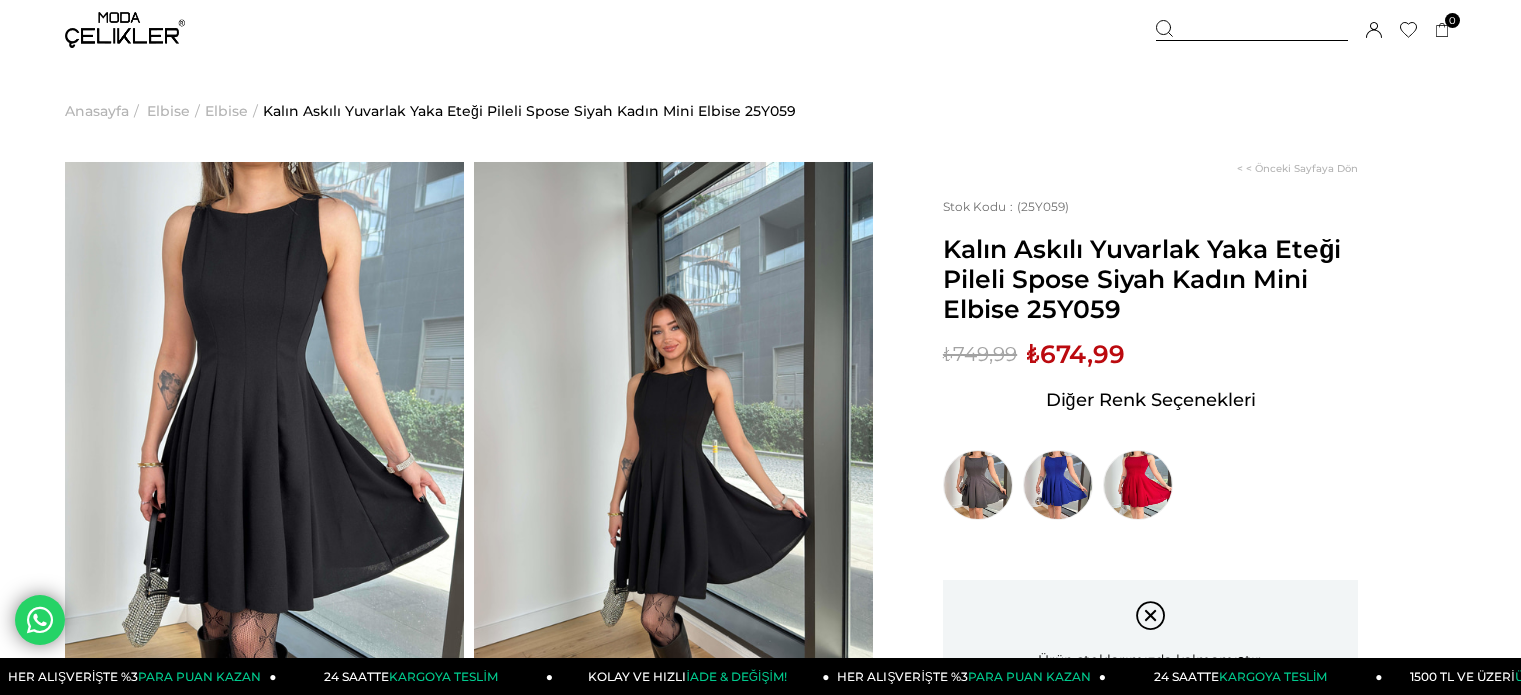 scroll, scrollTop: 0, scrollLeft: 0, axis: both 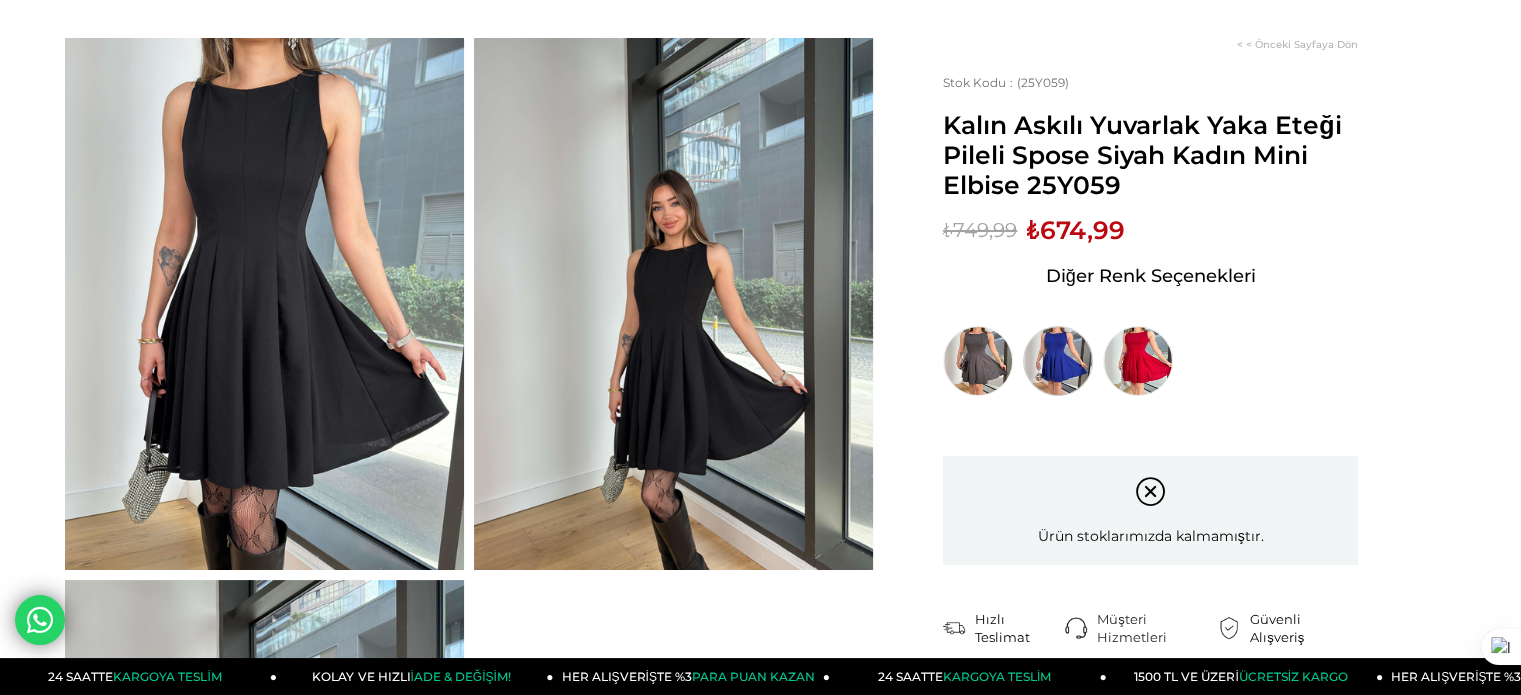 click at bounding box center (1058, 361) 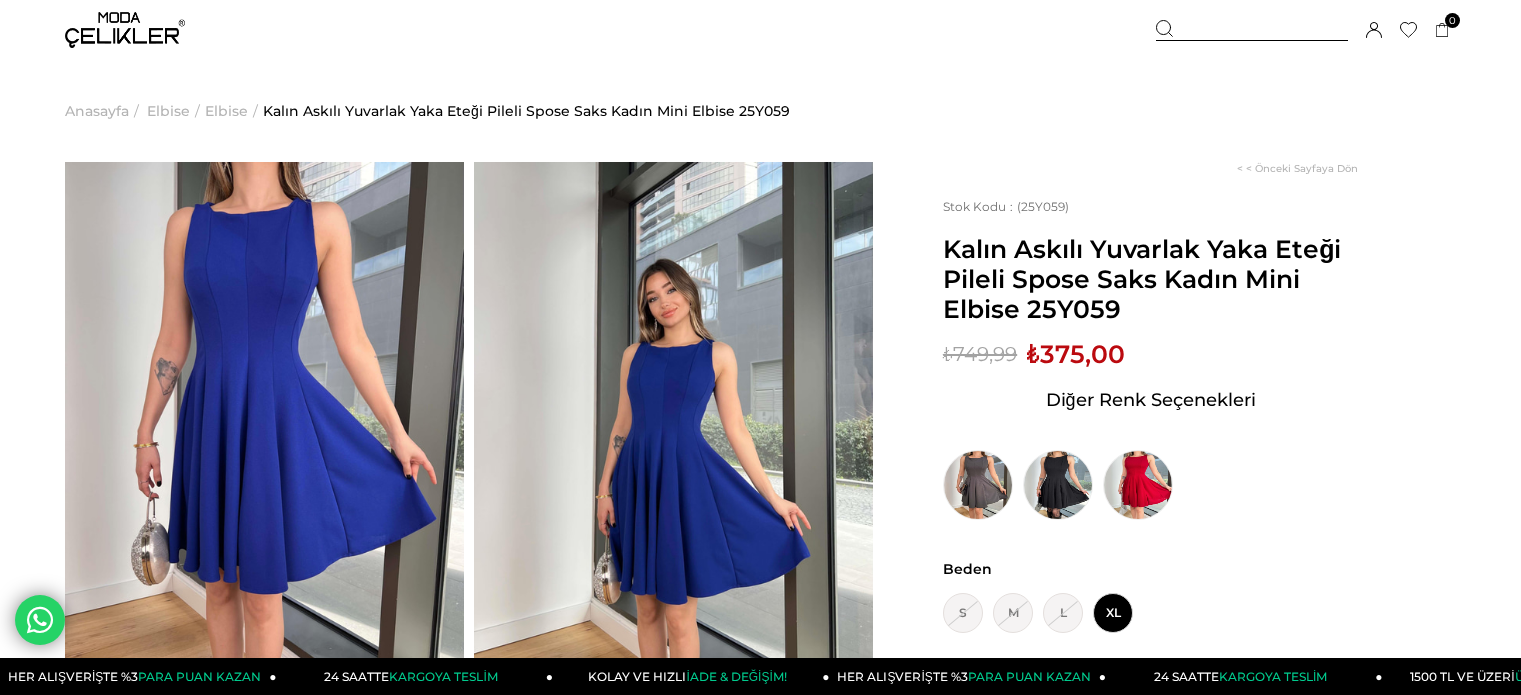 scroll, scrollTop: 0, scrollLeft: 0, axis: both 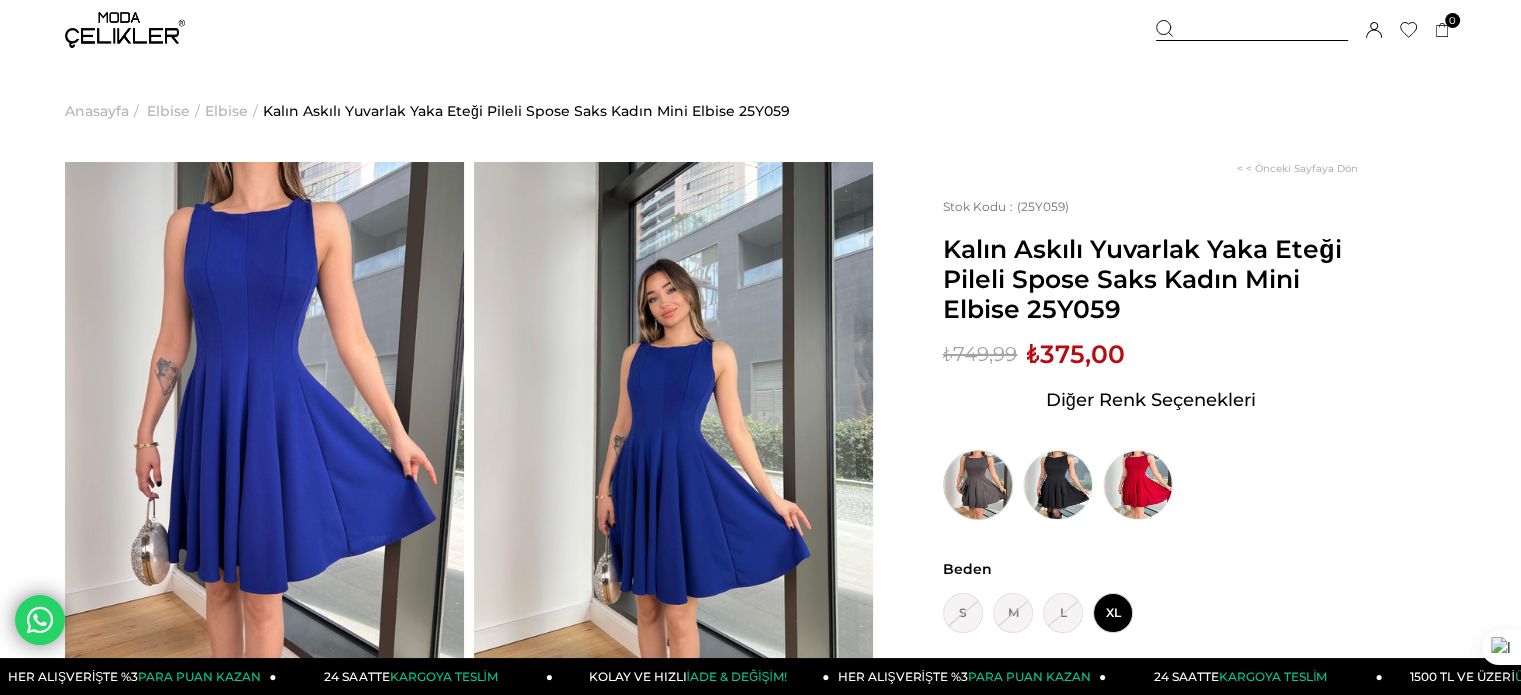 click at bounding box center (978, 485) 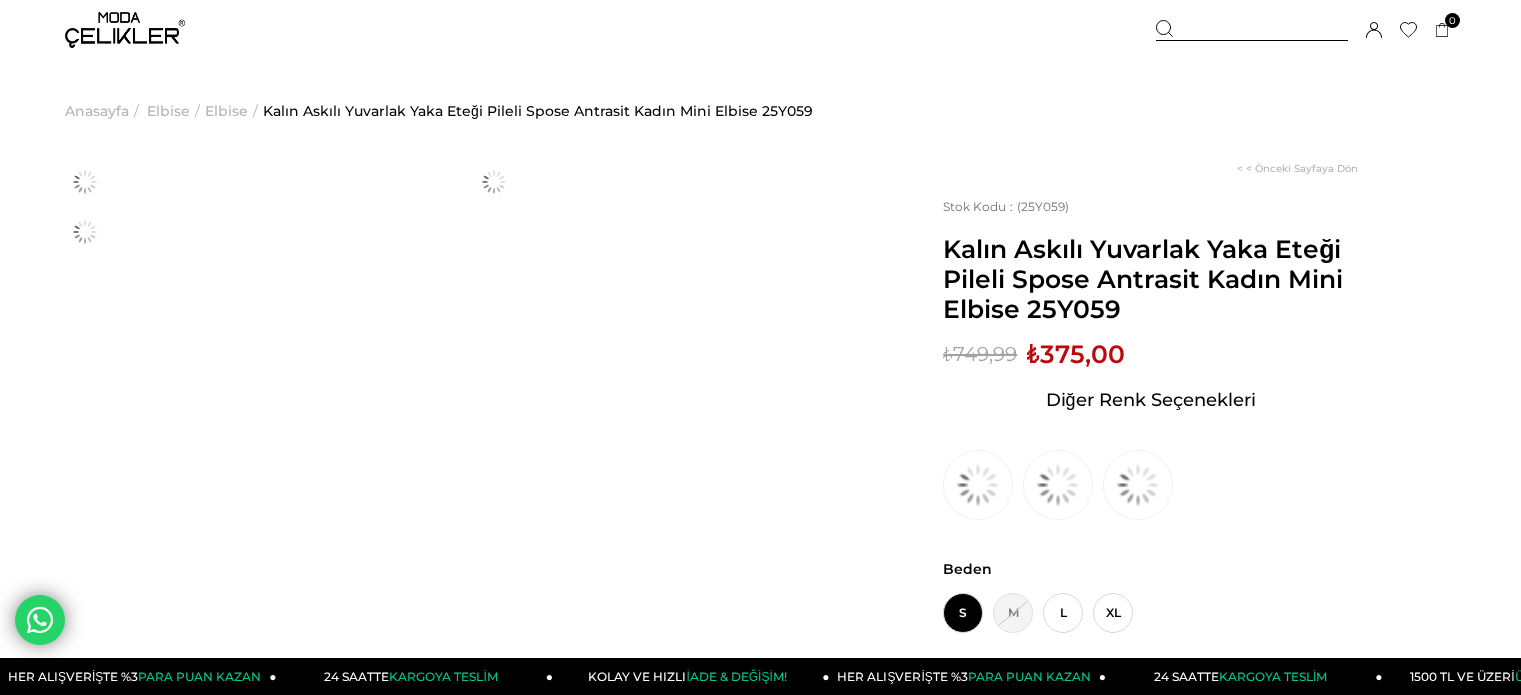 scroll, scrollTop: 0, scrollLeft: 0, axis: both 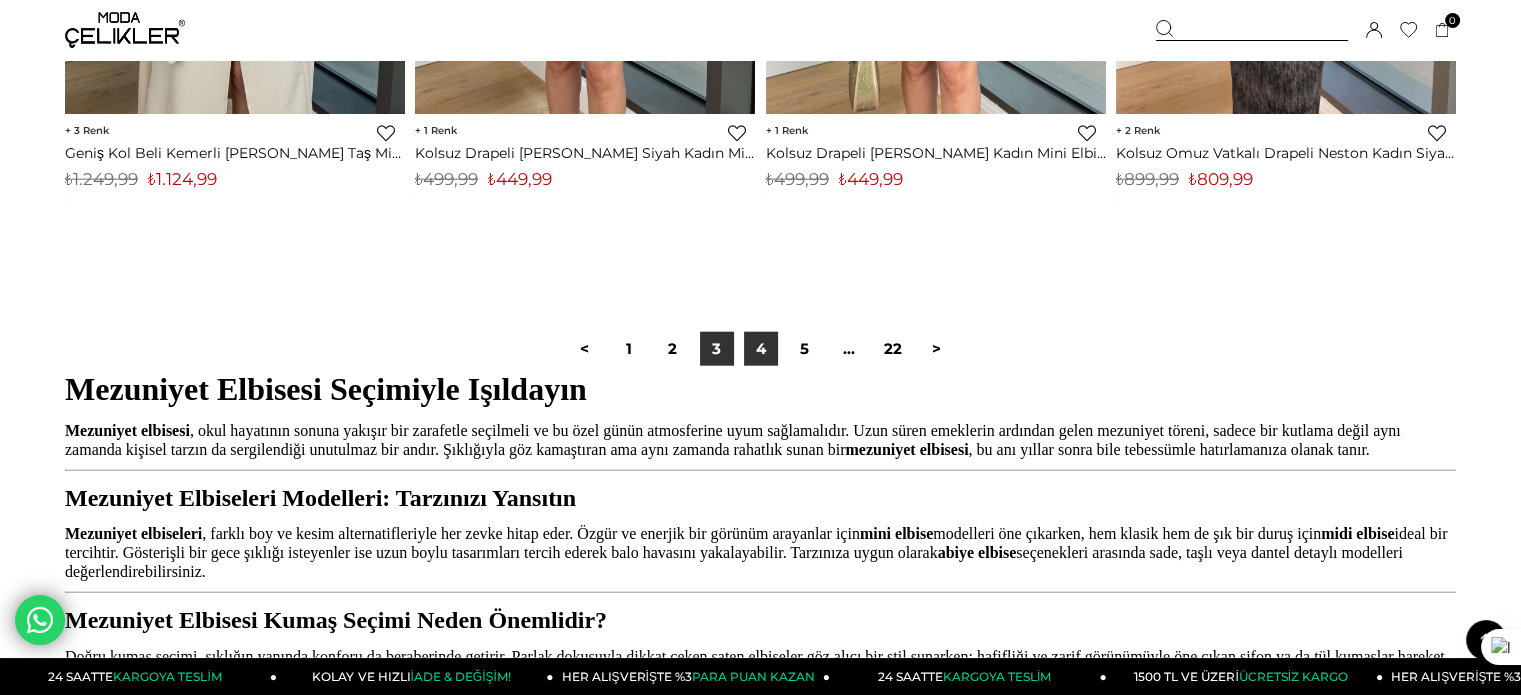 click on "4" at bounding box center [761, 349] 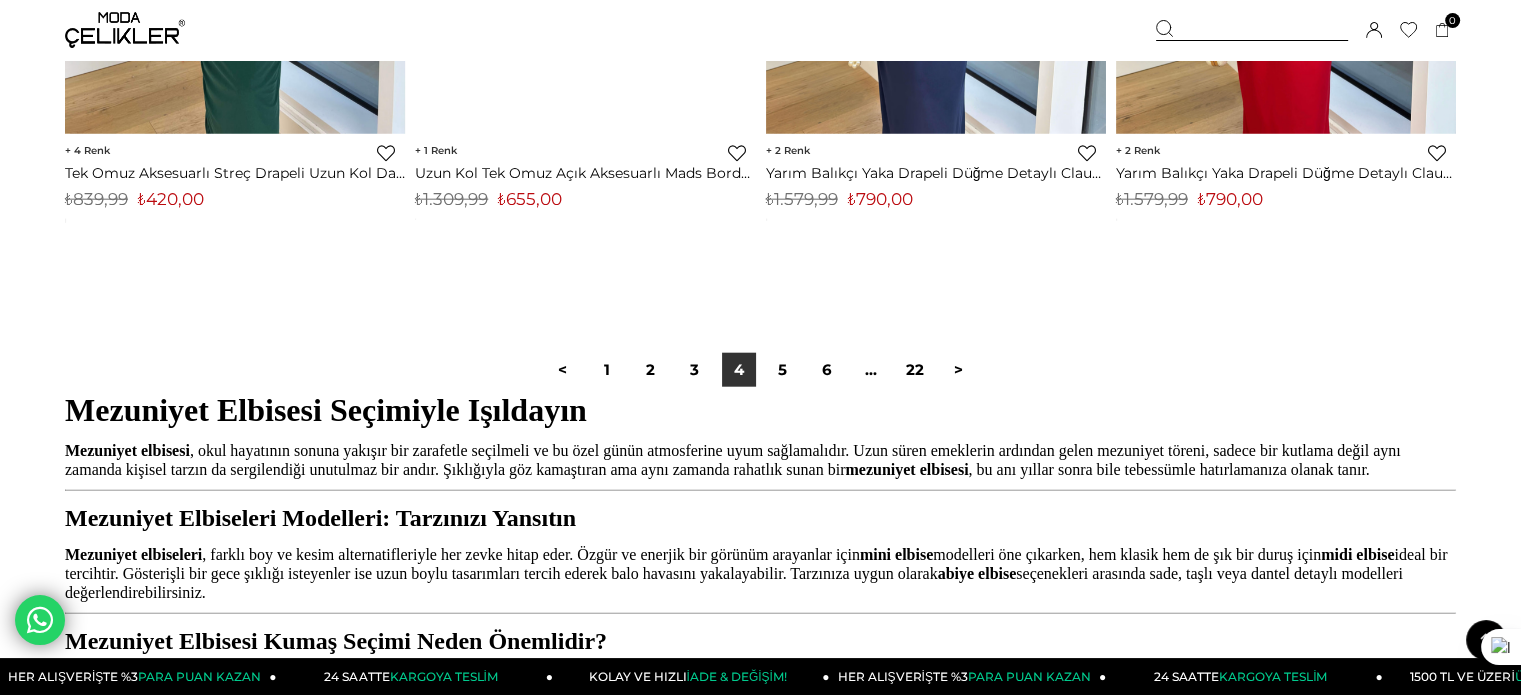 scroll, scrollTop: 12419, scrollLeft: 0, axis: vertical 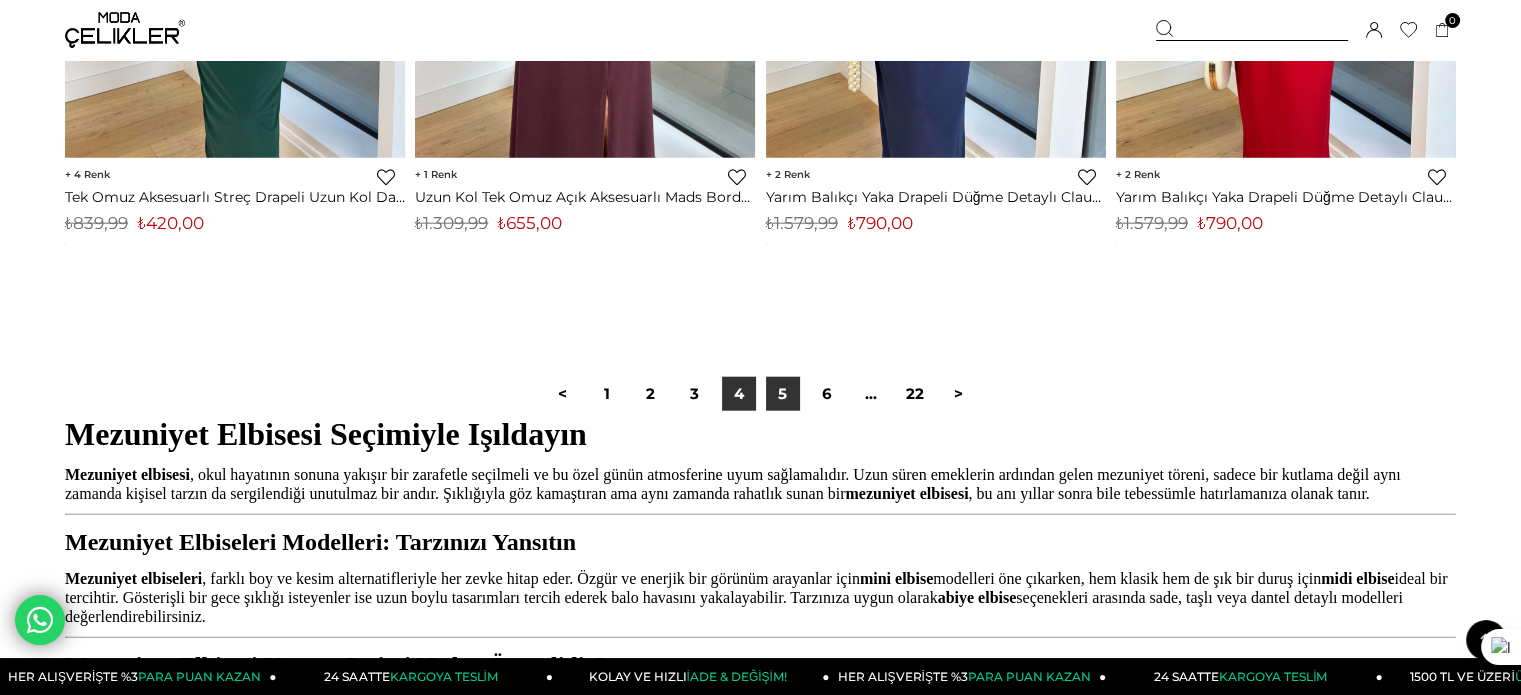 click on "5" at bounding box center [783, 394] 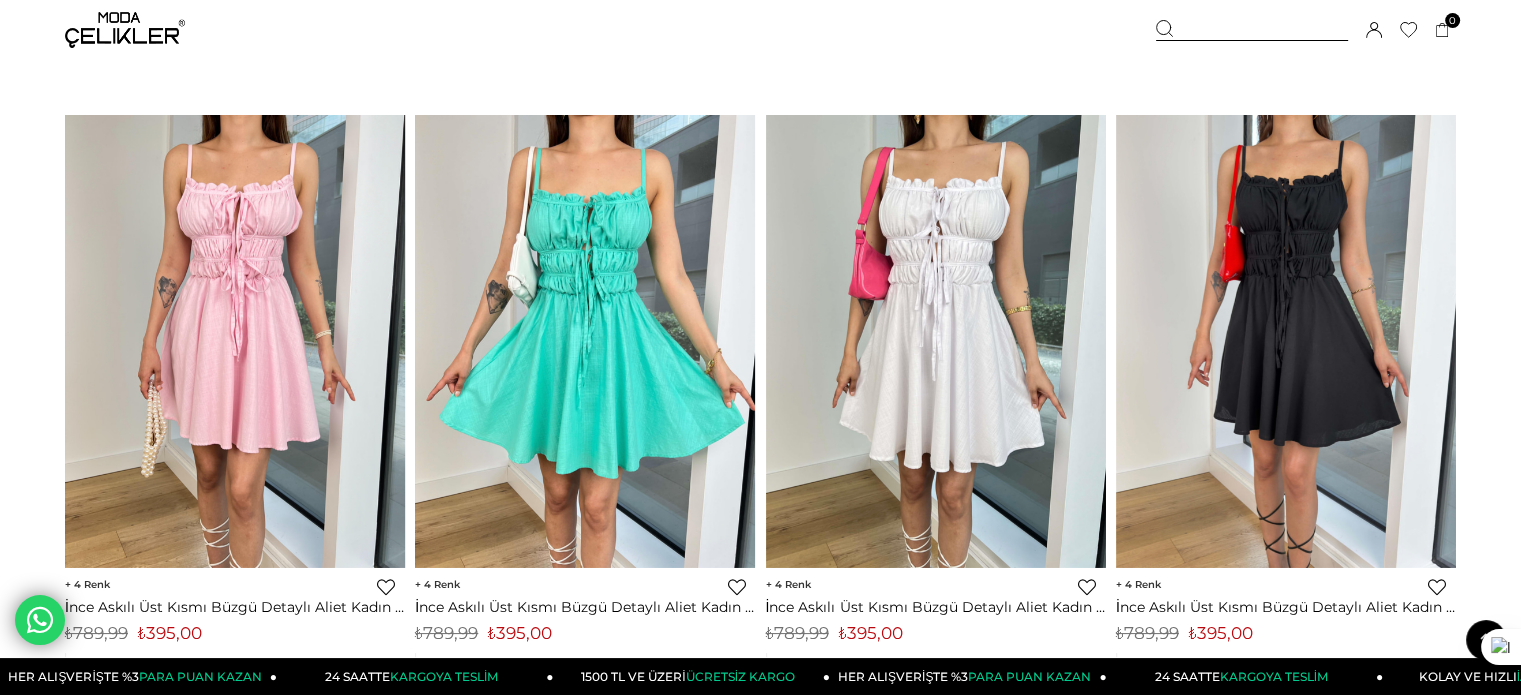 scroll, scrollTop: 7656, scrollLeft: 0, axis: vertical 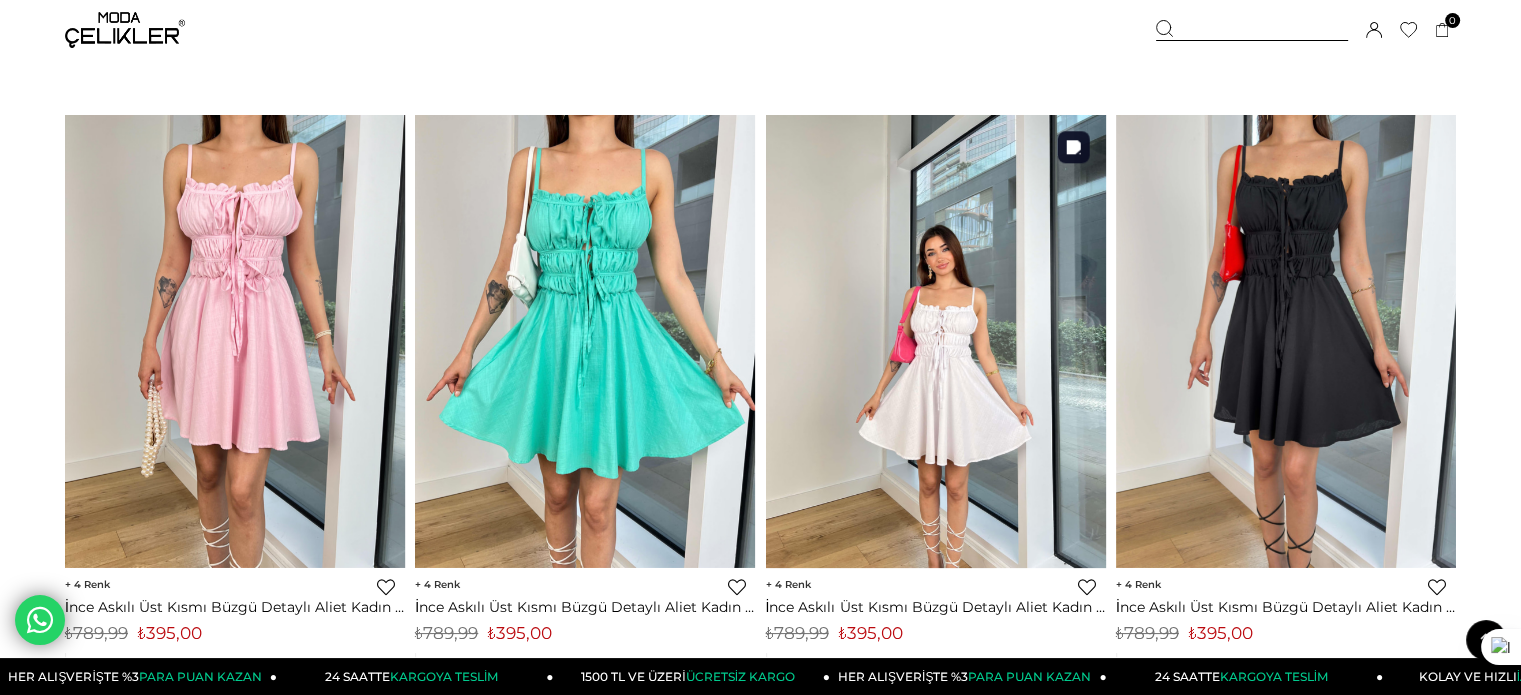 click at bounding box center [936, 341] 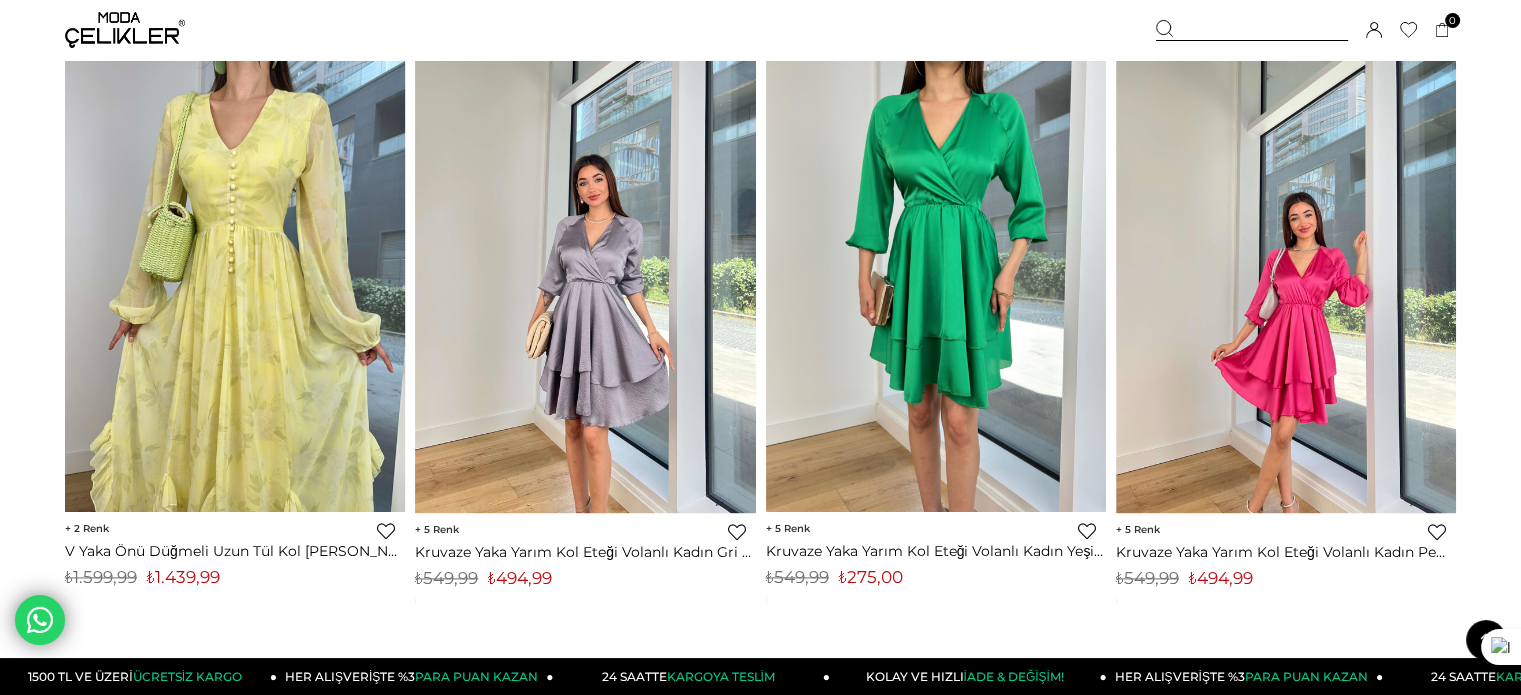 scroll, scrollTop: 10208, scrollLeft: 0, axis: vertical 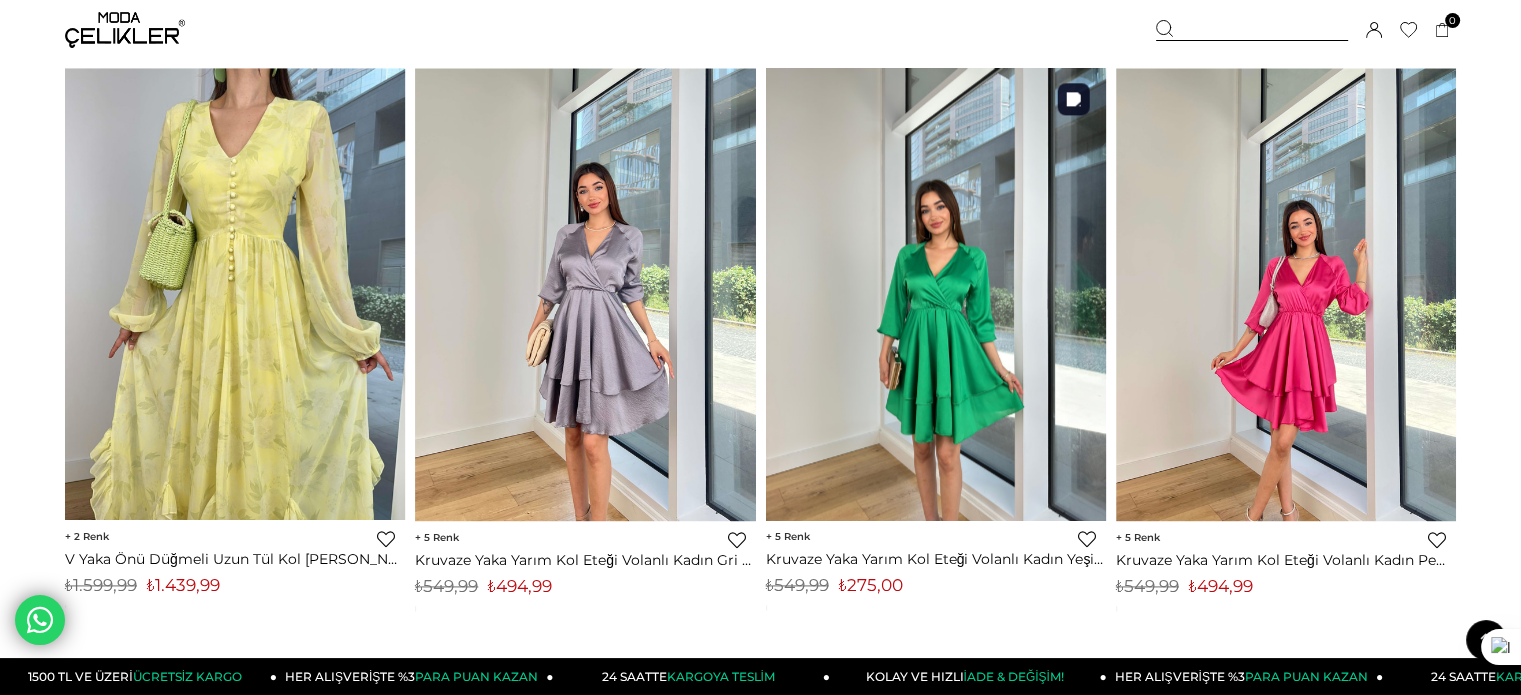 click at bounding box center (936, 294) 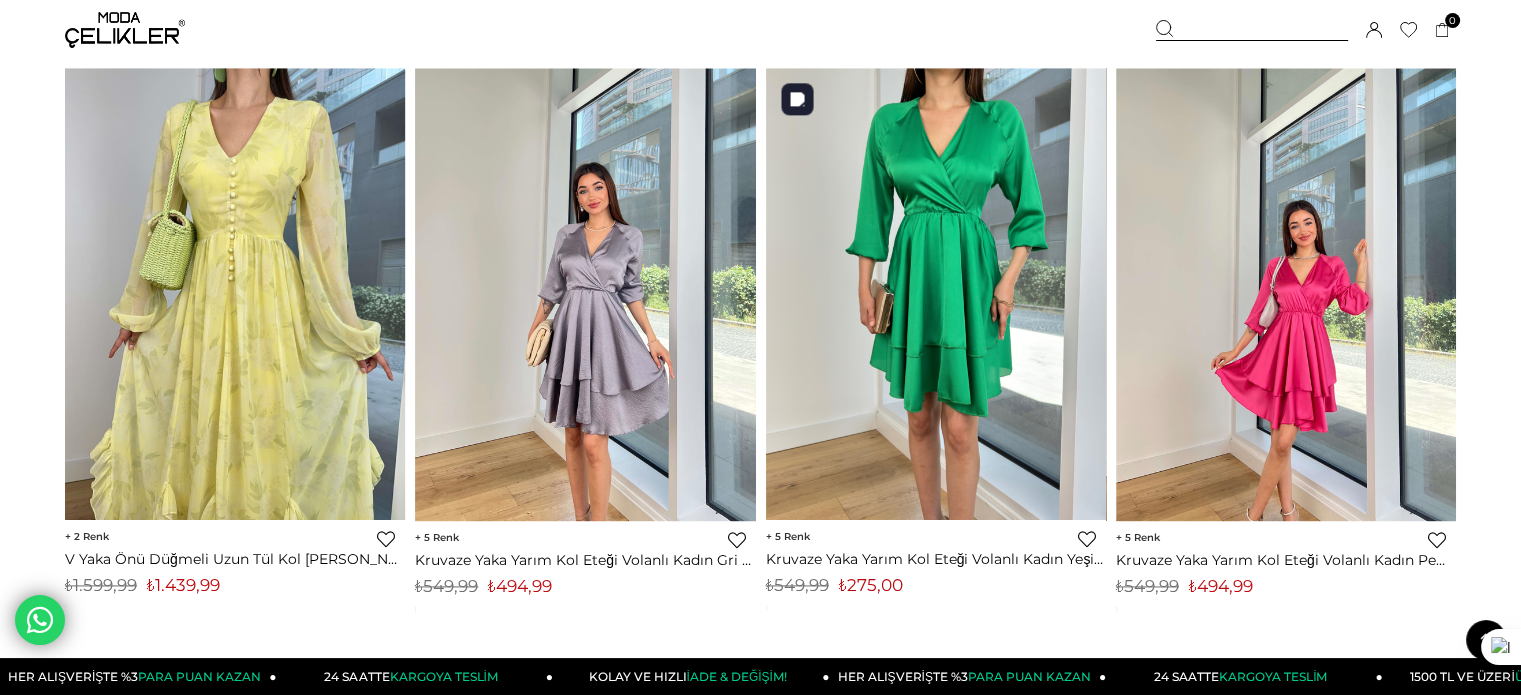 click at bounding box center (936, 294) 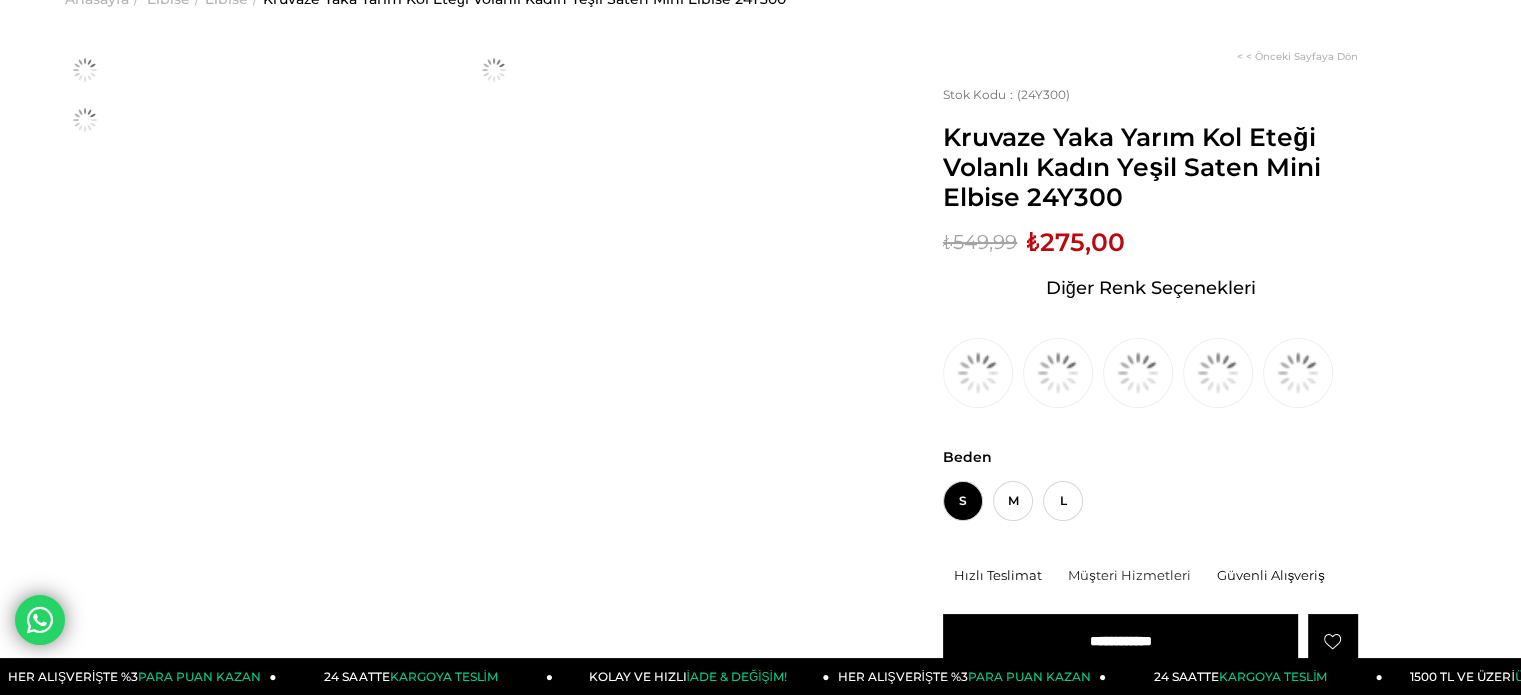 scroll, scrollTop: 148, scrollLeft: 0, axis: vertical 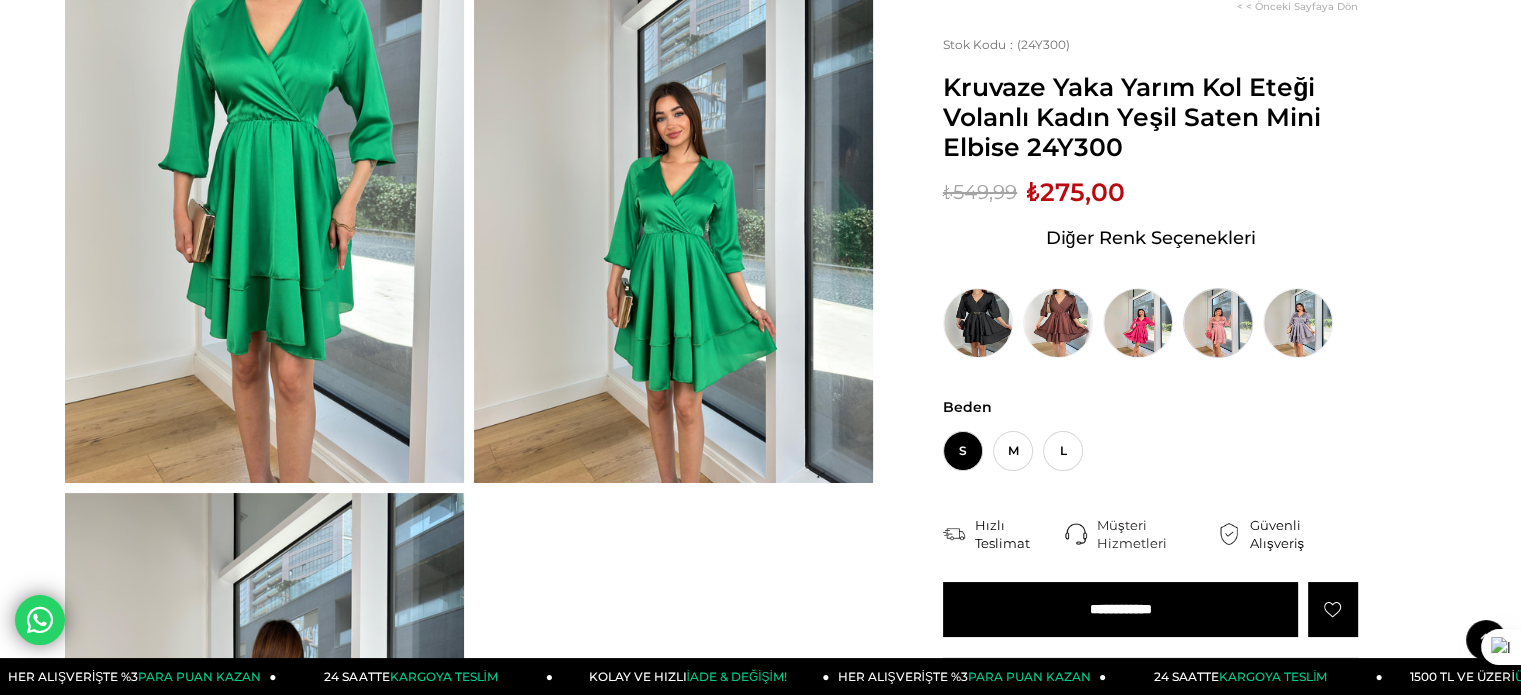 click at bounding box center [1218, 323] 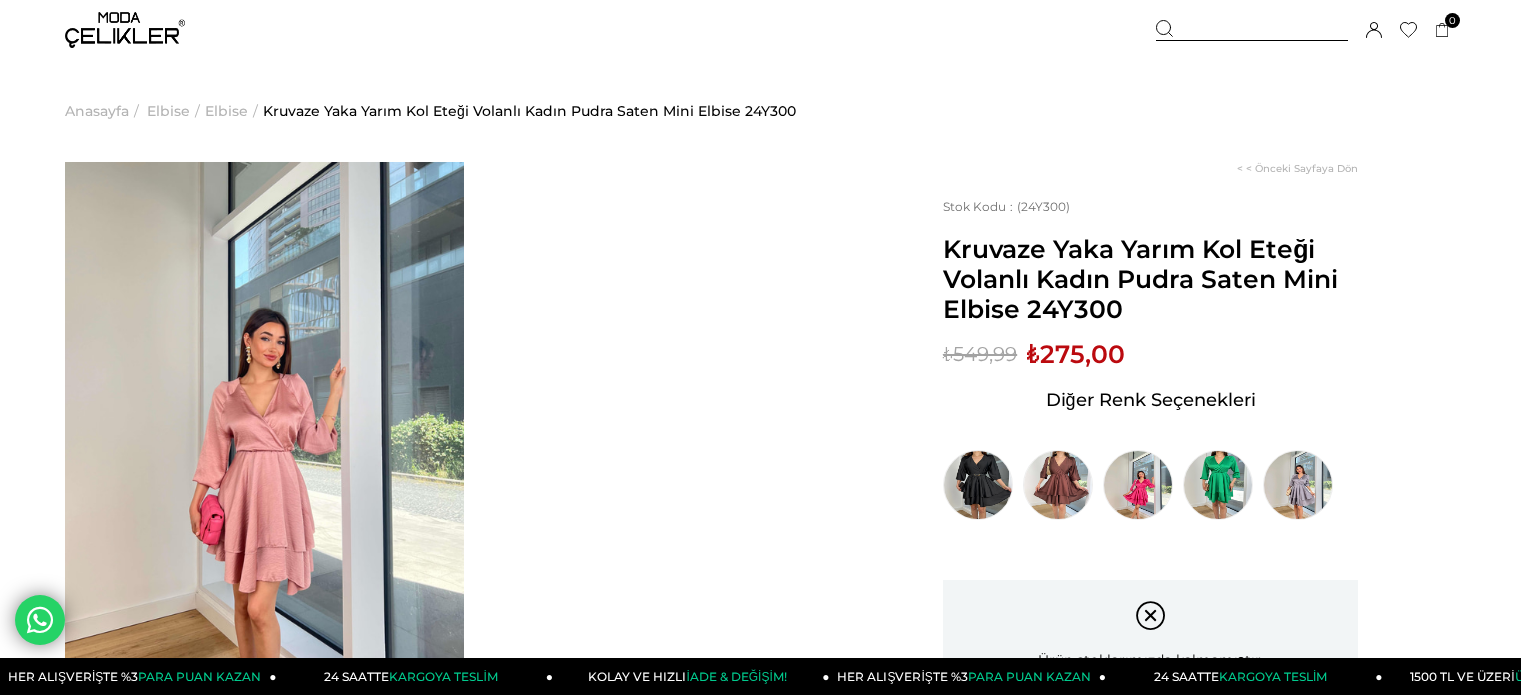 scroll, scrollTop: 0, scrollLeft: 0, axis: both 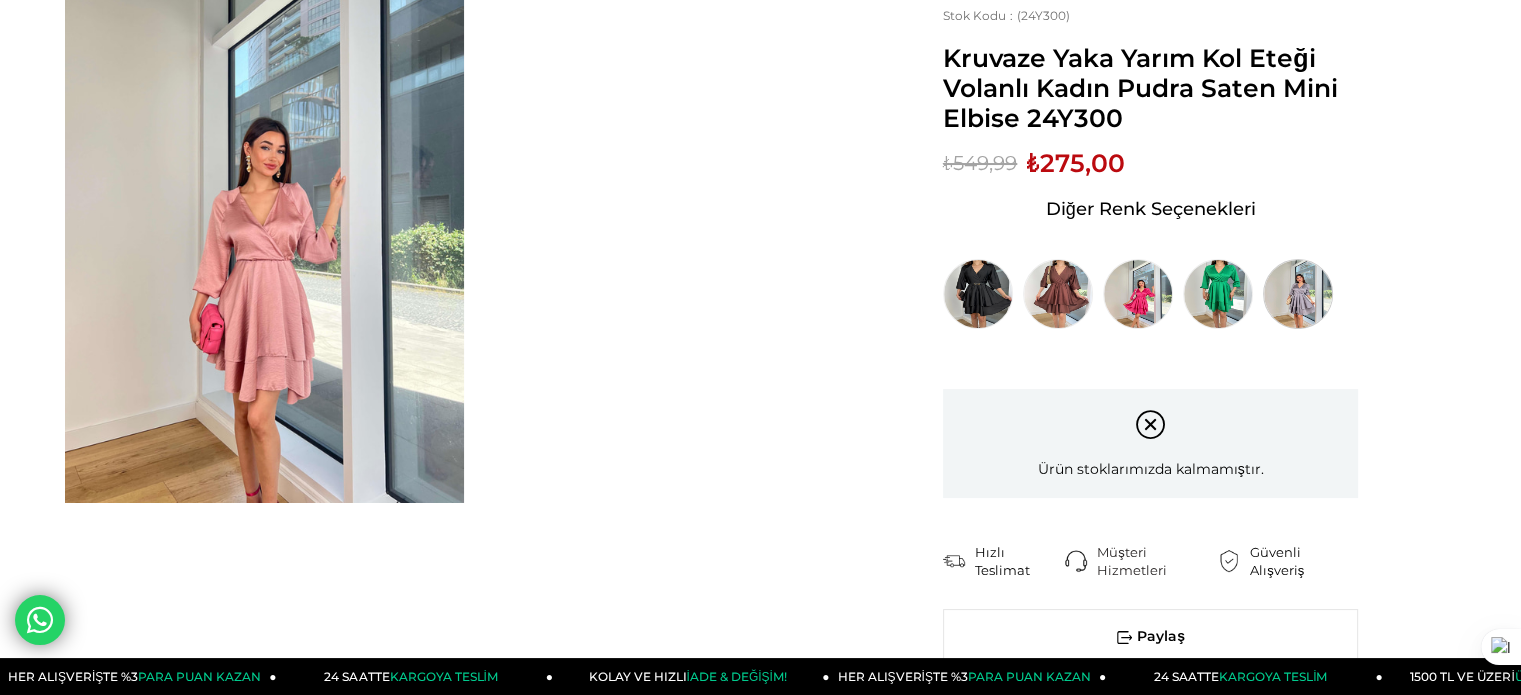 click at bounding box center [1298, 294] 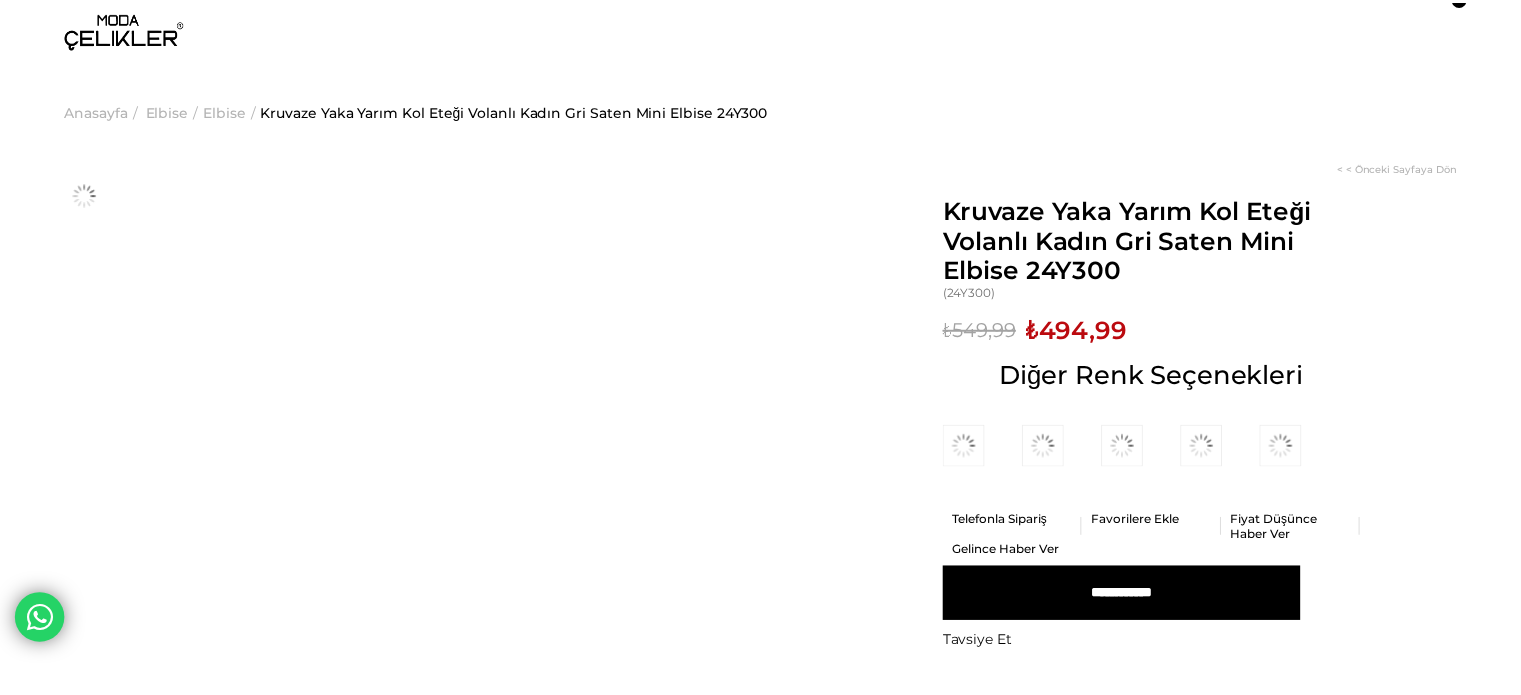 scroll, scrollTop: 0, scrollLeft: 0, axis: both 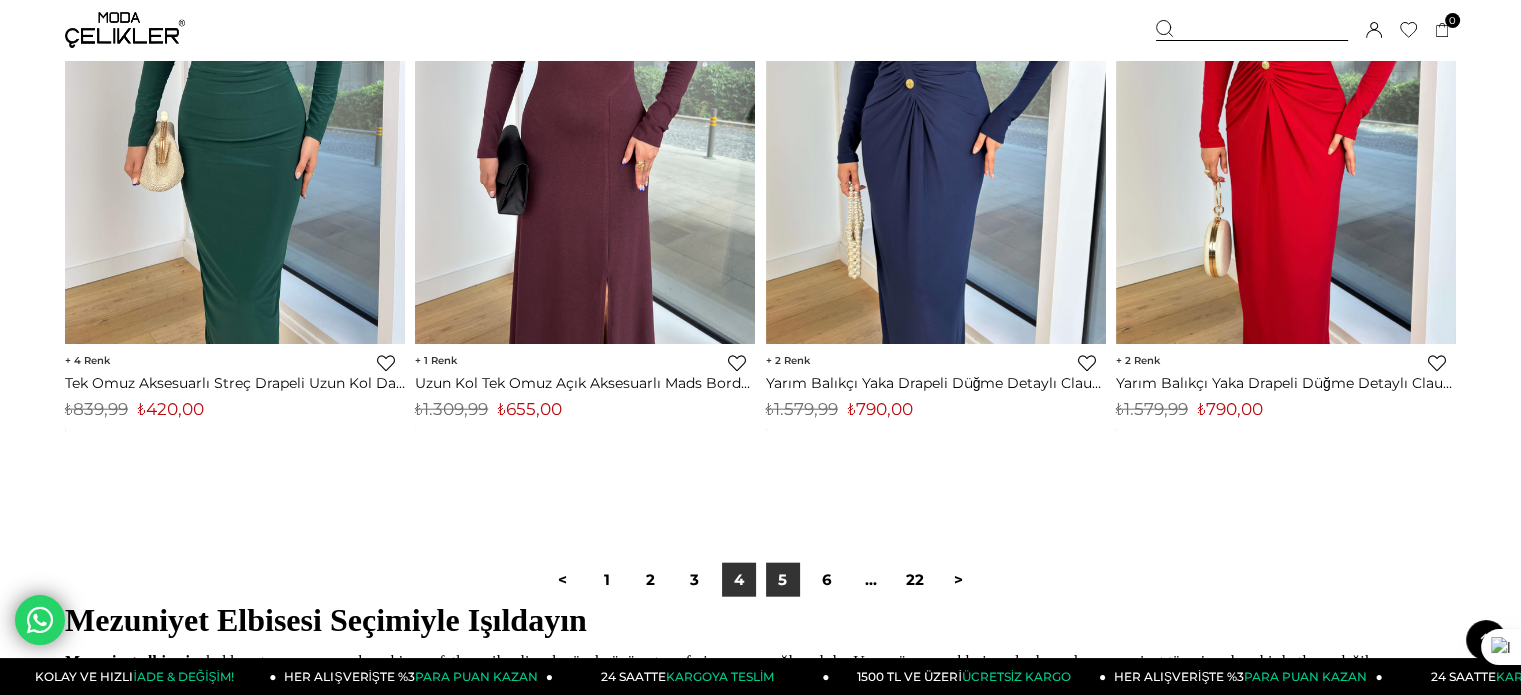 click on "5" at bounding box center (783, 580) 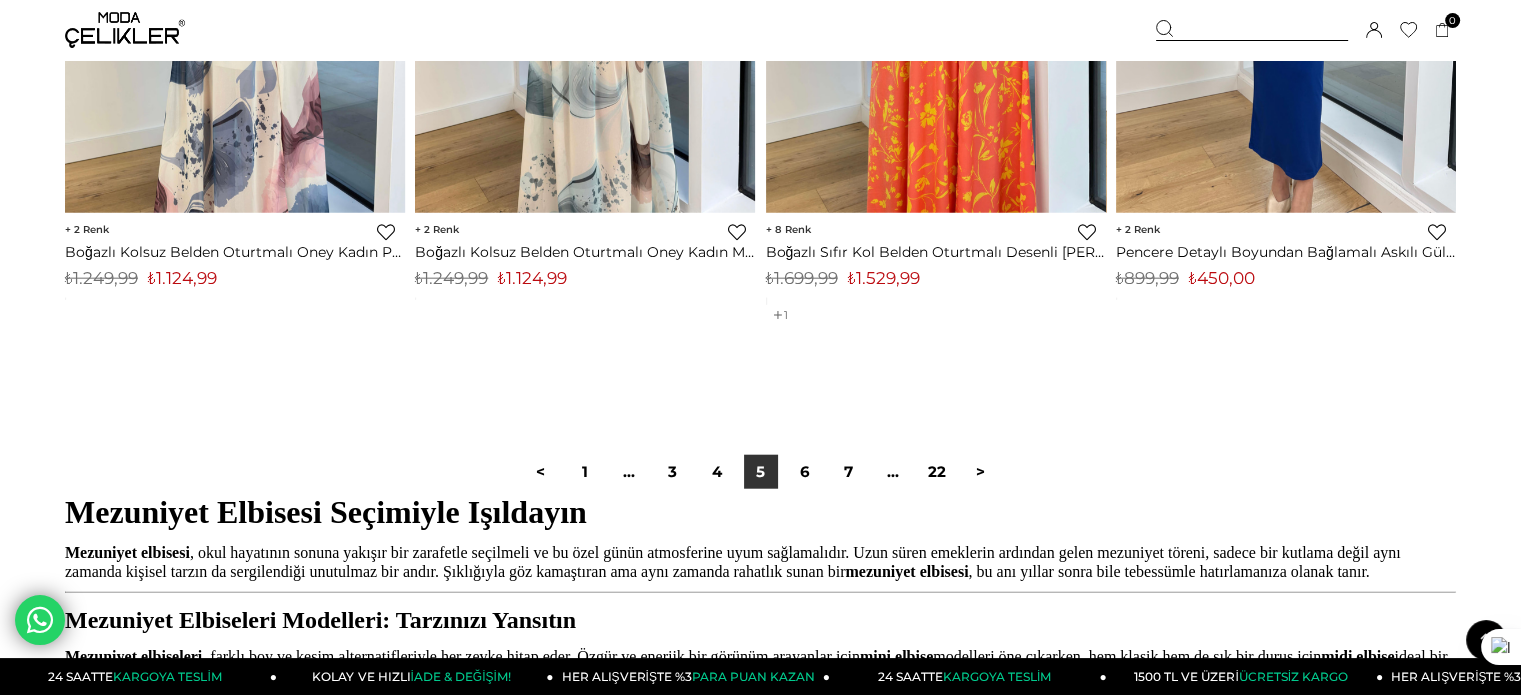 scroll, scrollTop: 12381, scrollLeft: 0, axis: vertical 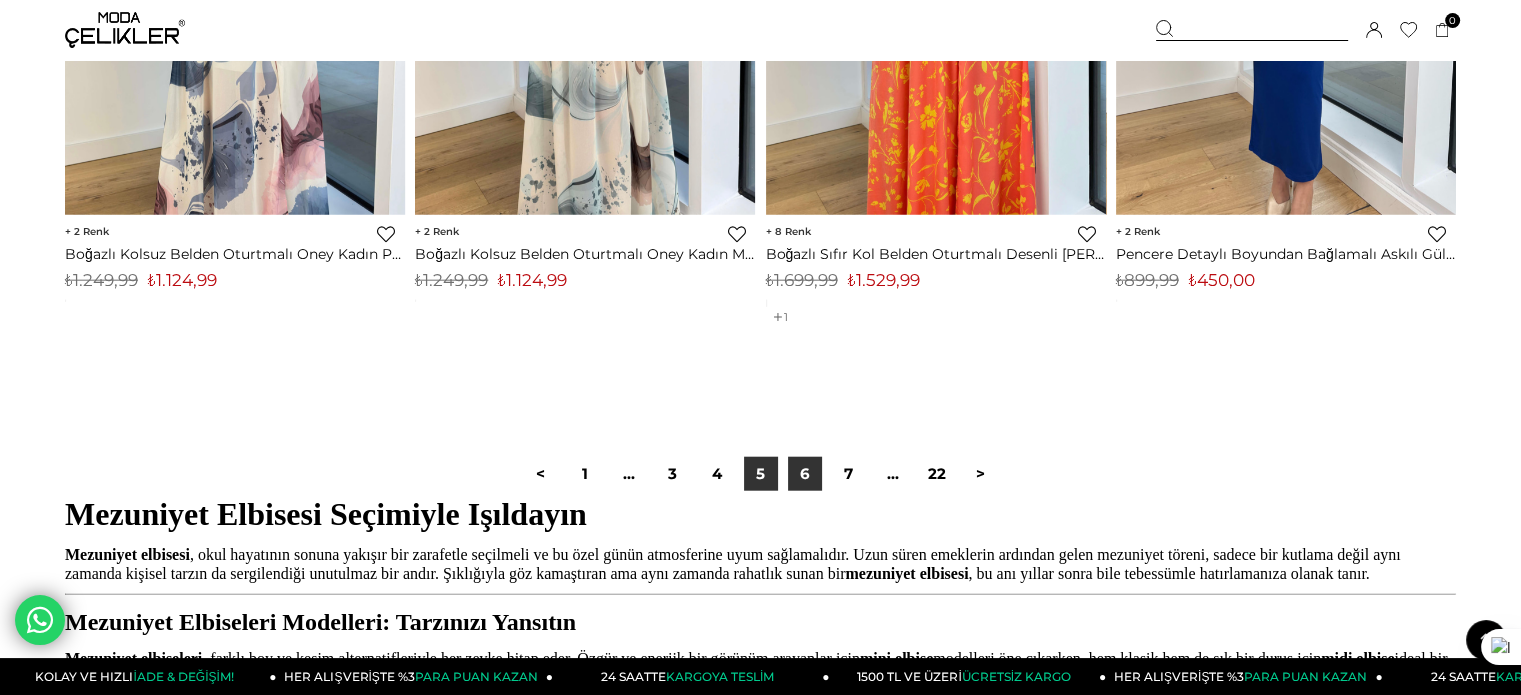 click on "6" at bounding box center [805, 474] 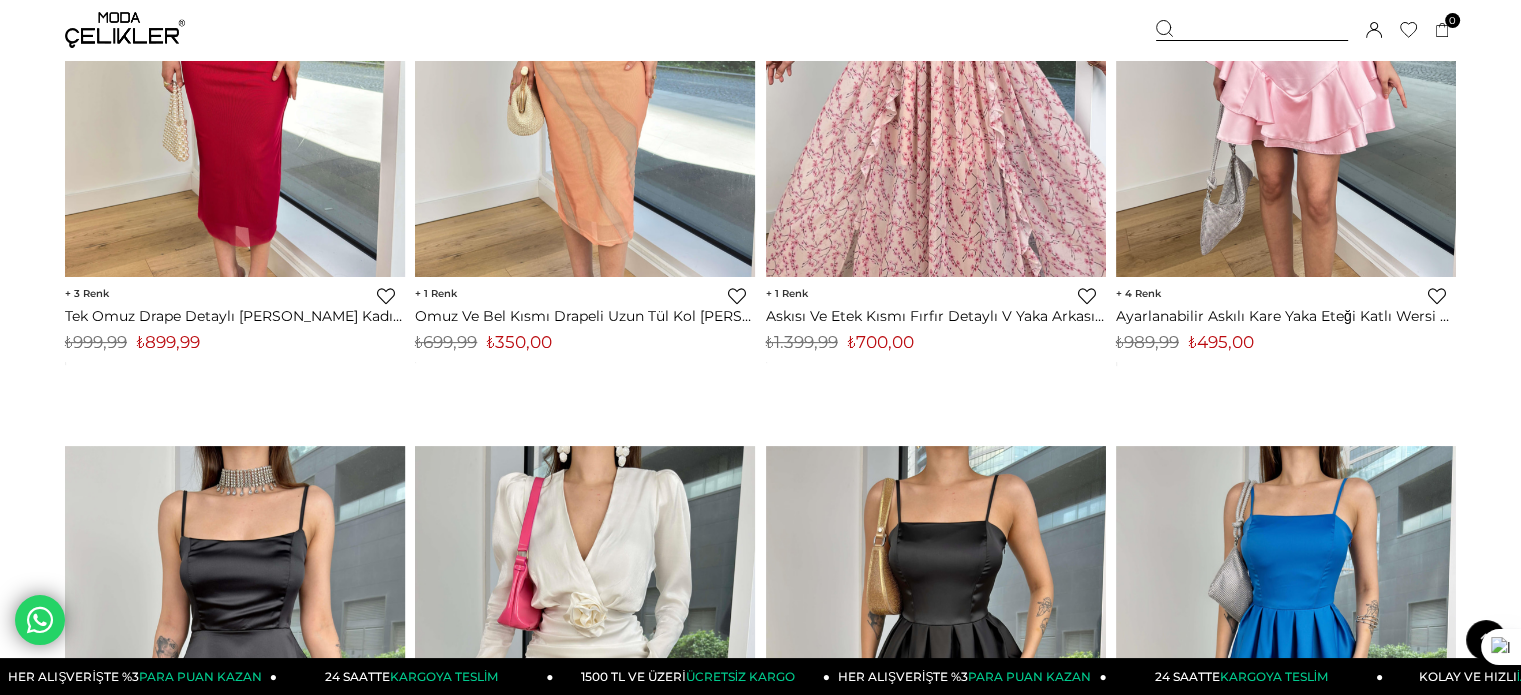 scroll, scrollTop: 488, scrollLeft: 0, axis: vertical 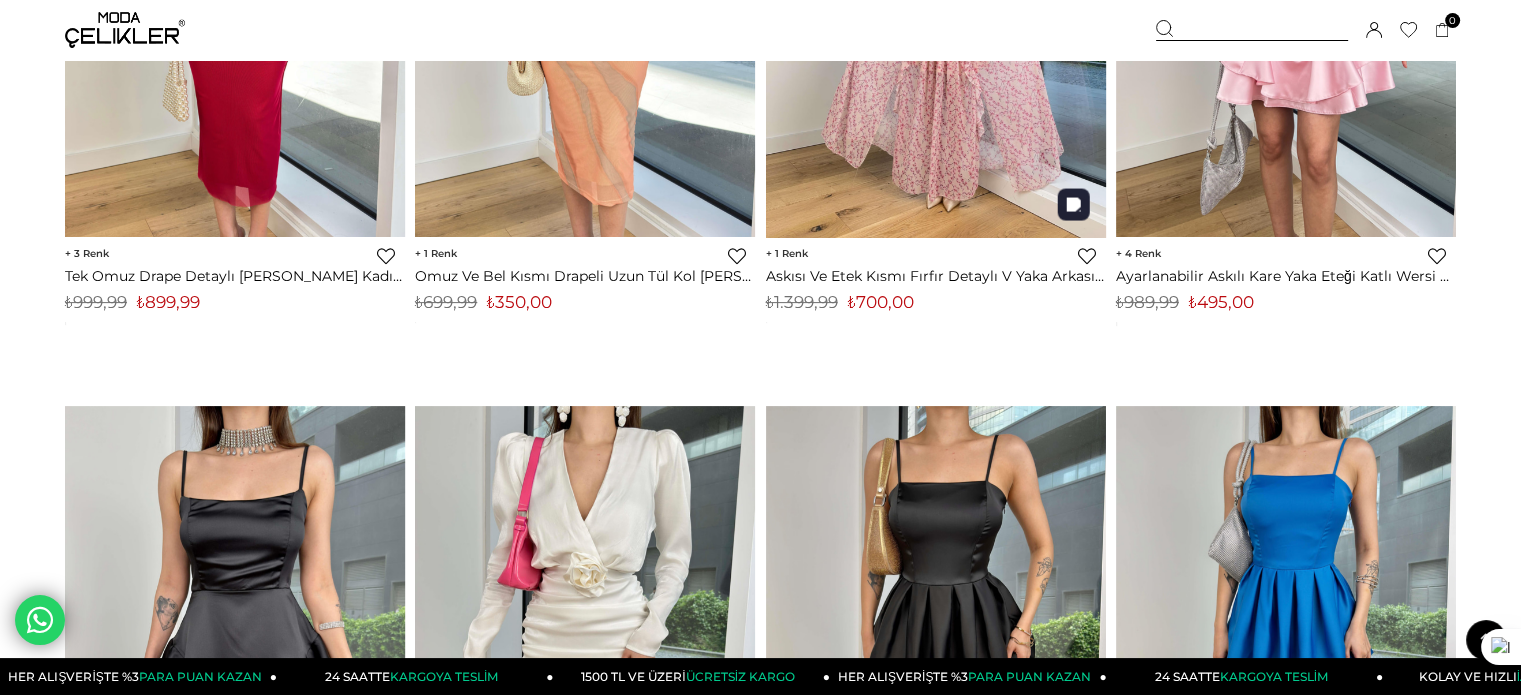 click at bounding box center (936, 11) 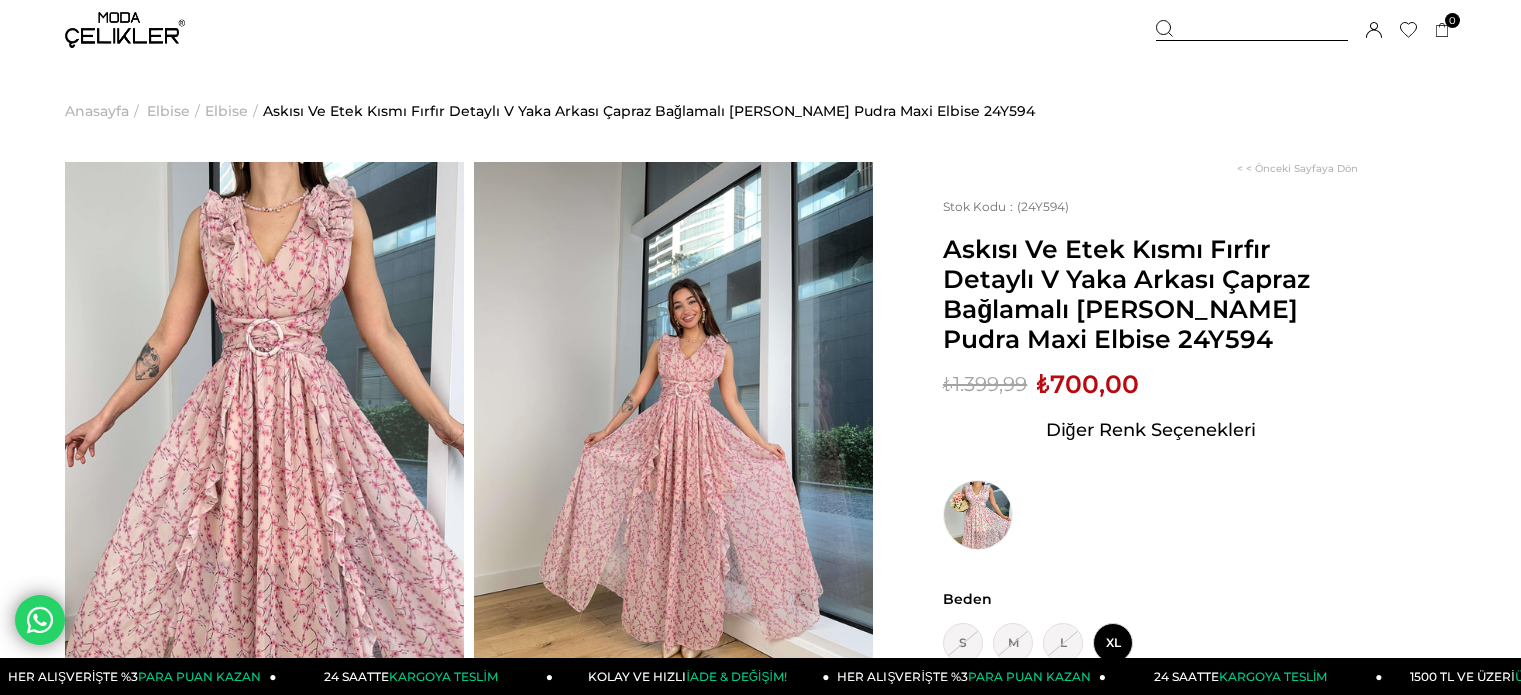 scroll, scrollTop: 0, scrollLeft: 0, axis: both 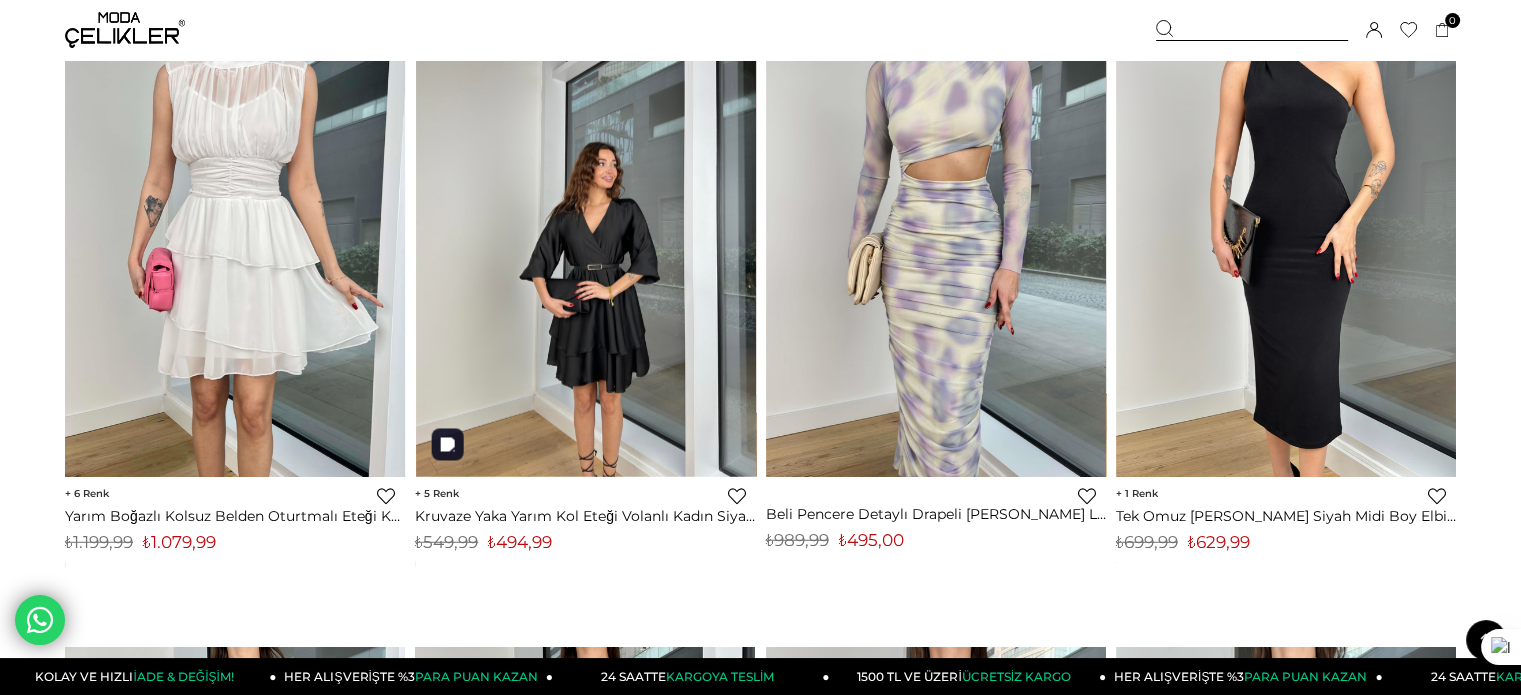 click at bounding box center (586, 250) 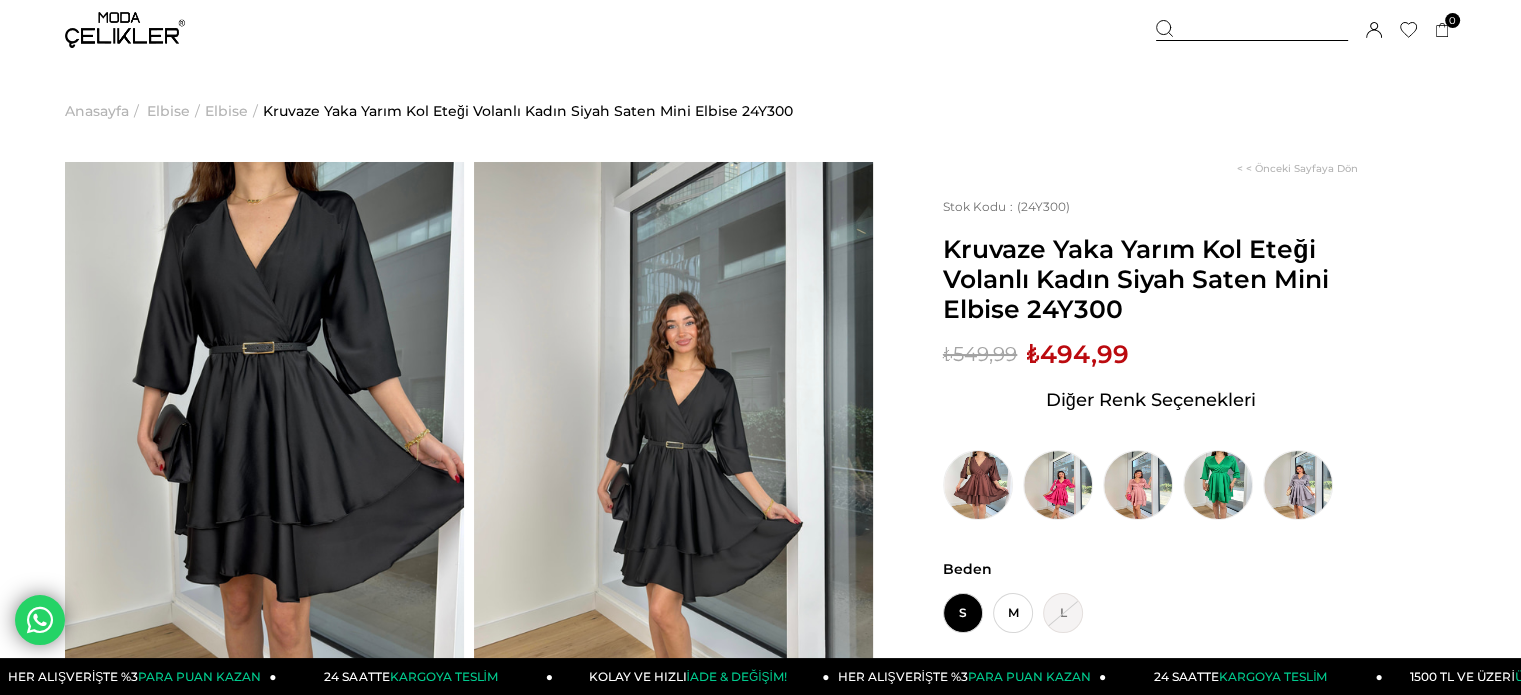 scroll, scrollTop: 128, scrollLeft: 0, axis: vertical 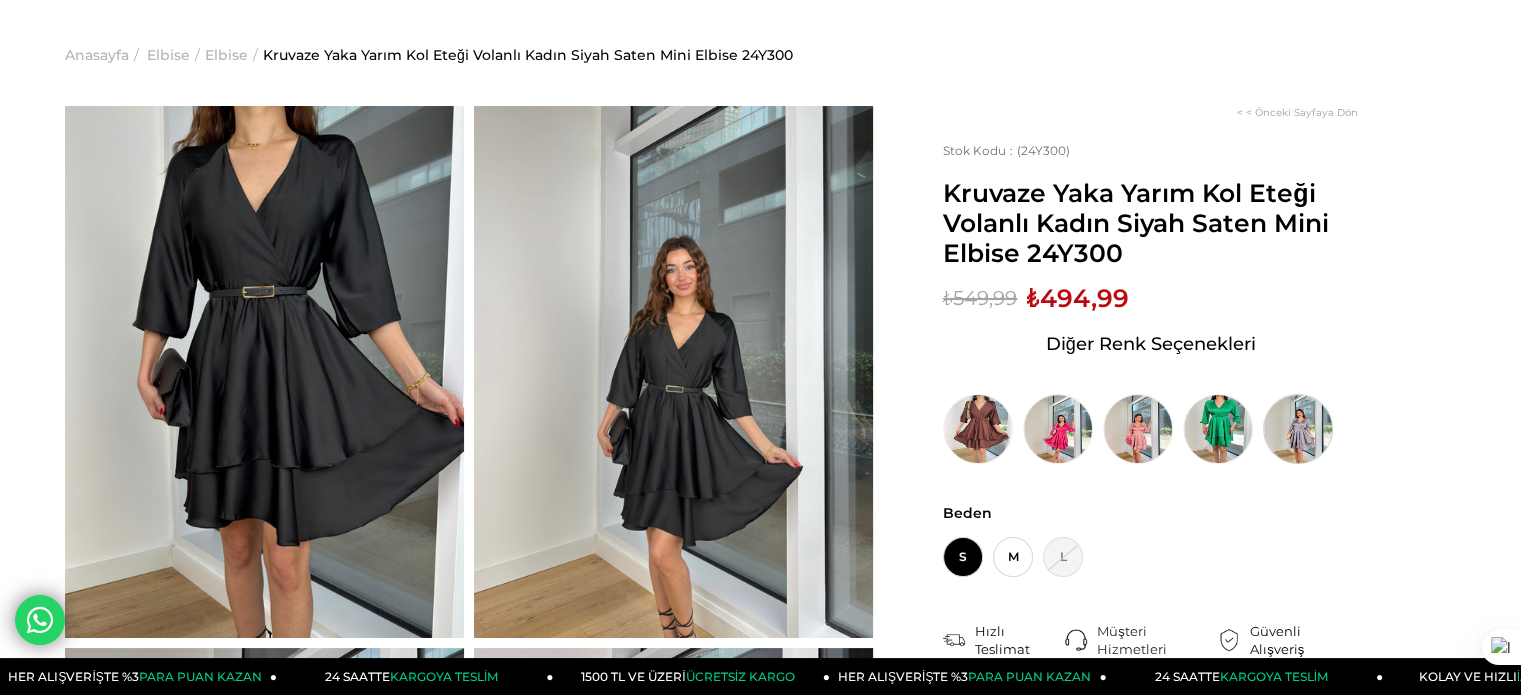 click at bounding box center [1298, 429] 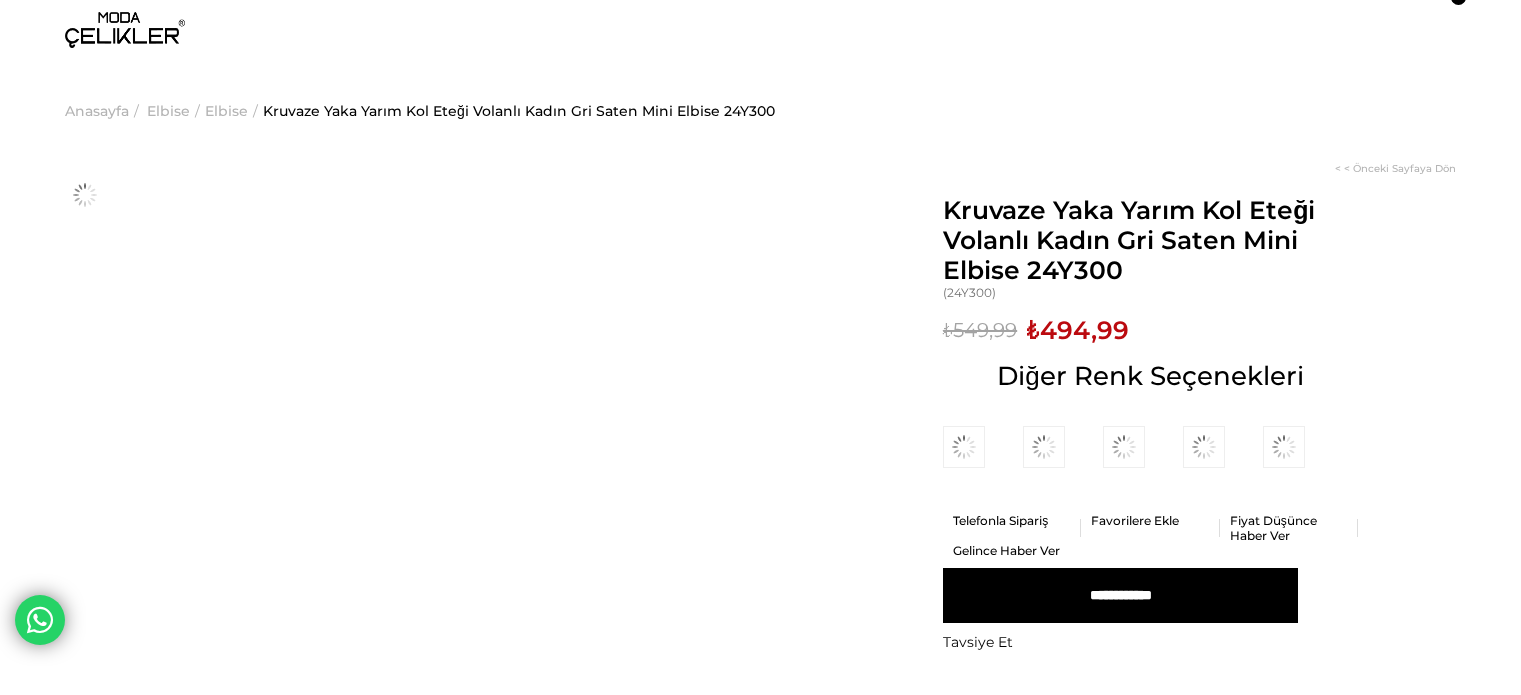 scroll, scrollTop: 0, scrollLeft: 0, axis: both 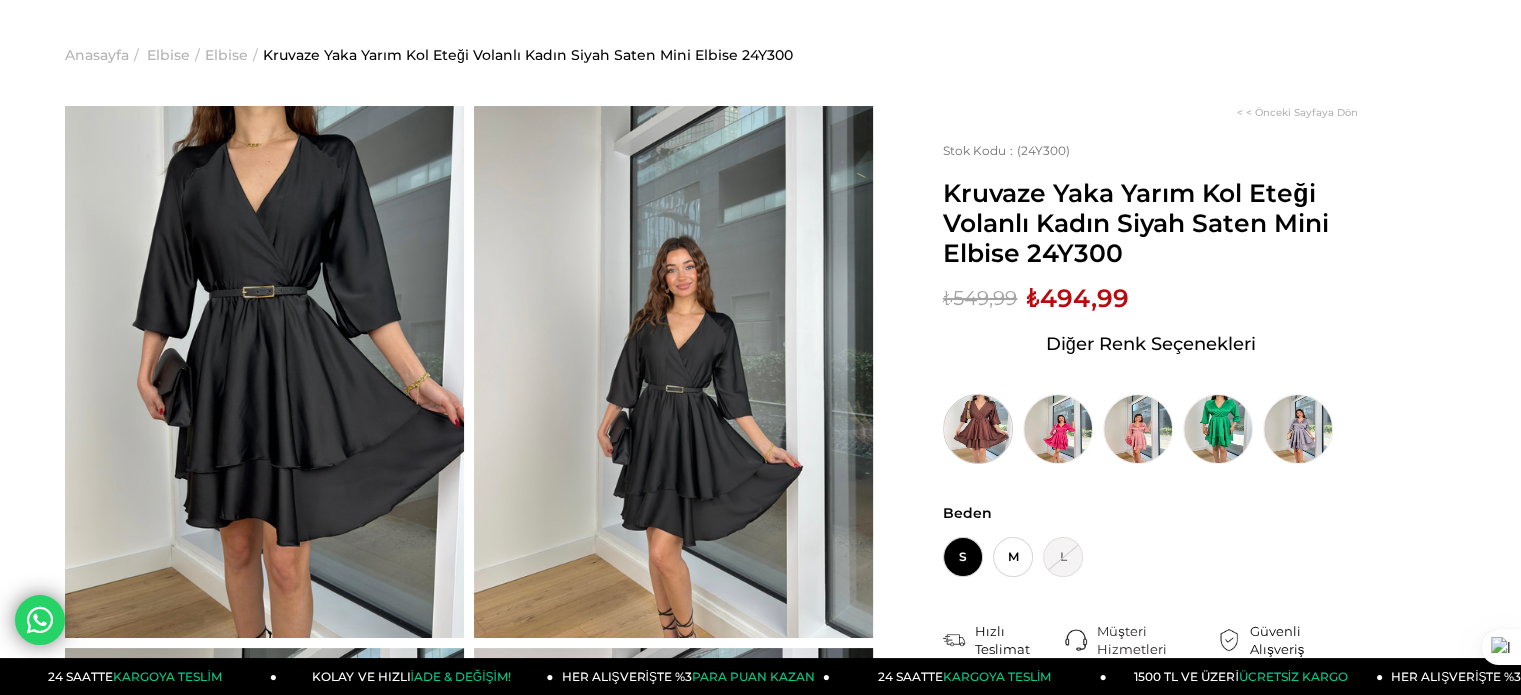 click at bounding box center (978, 429) 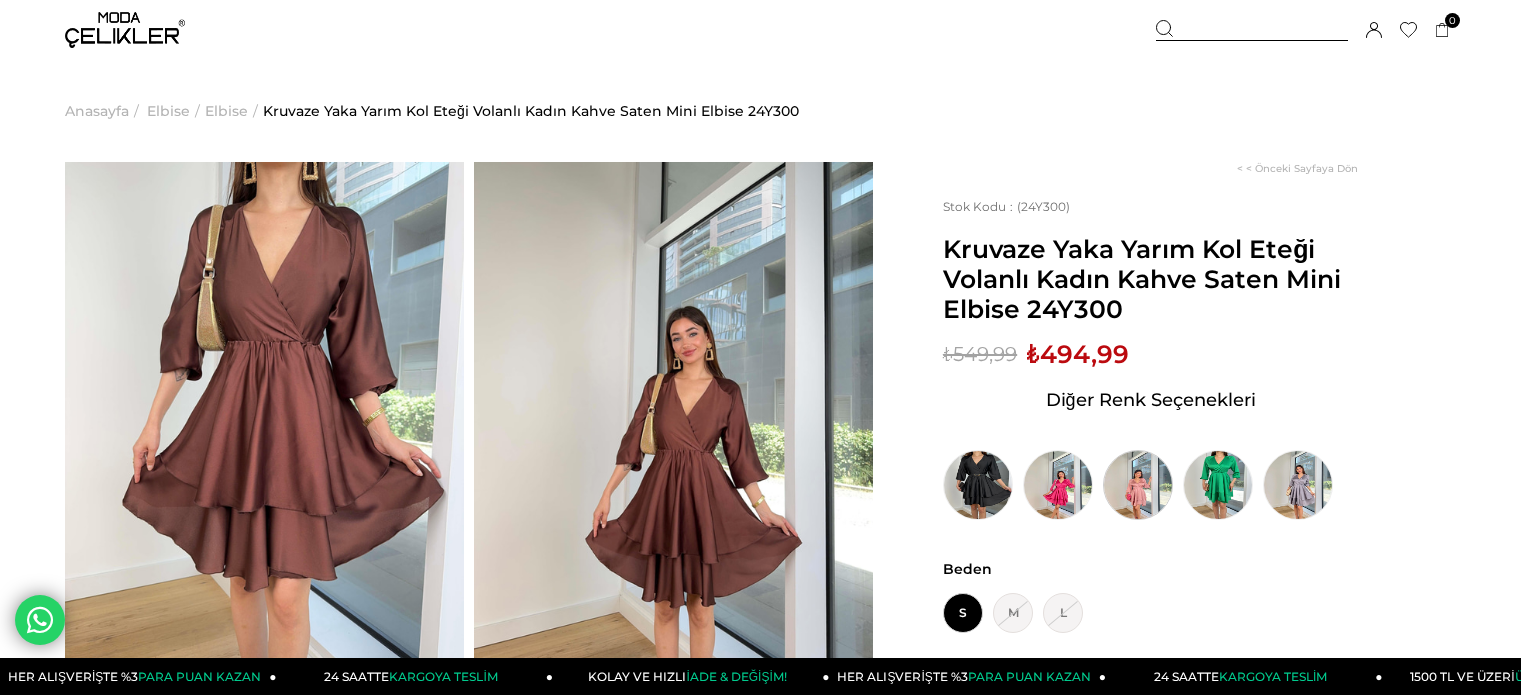 scroll, scrollTop: 0, scrollLeft: 0, axis: both 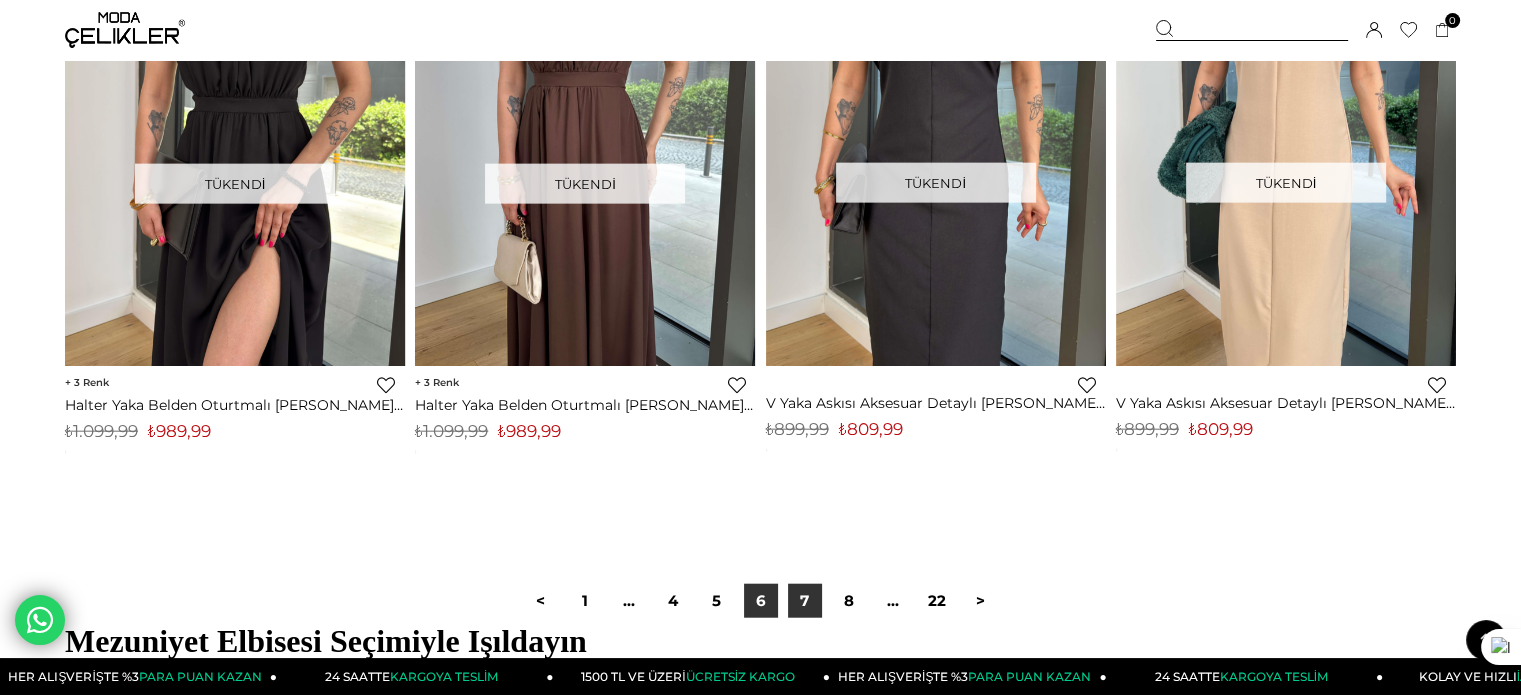 click on "7" at bounding box center (805, 601) 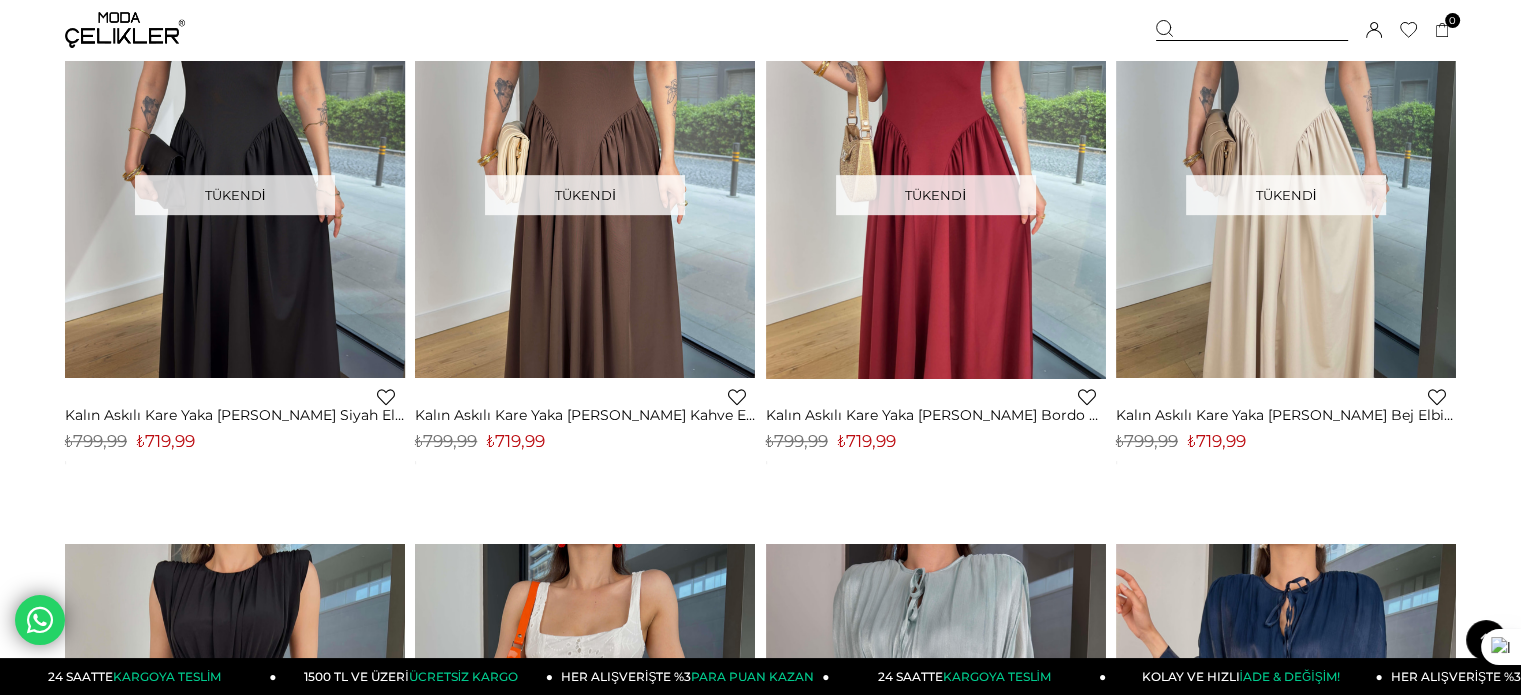 scroll, scrollTop: 1888, scrollLeft: 0, axis: vertical 